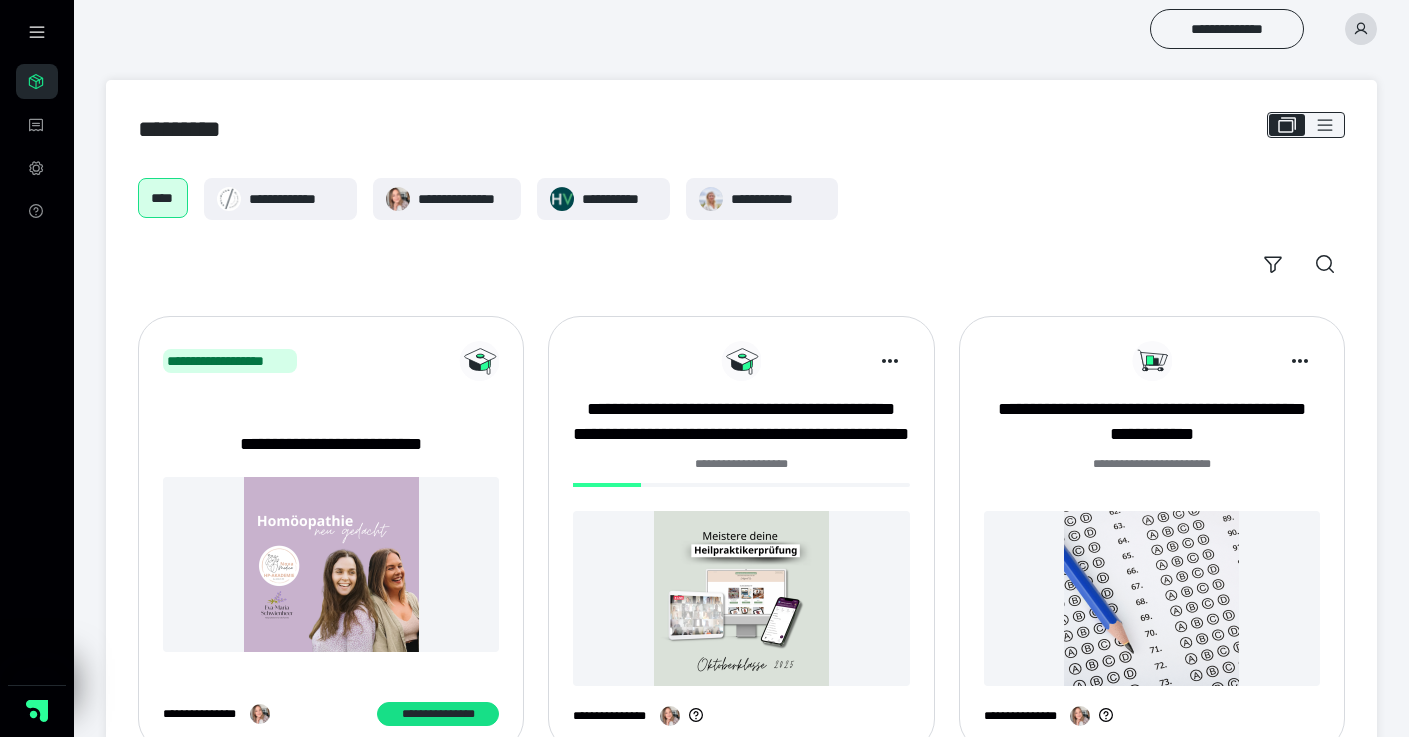 scroll, scrollTop: 0, scrollLeft: 0, axis: both 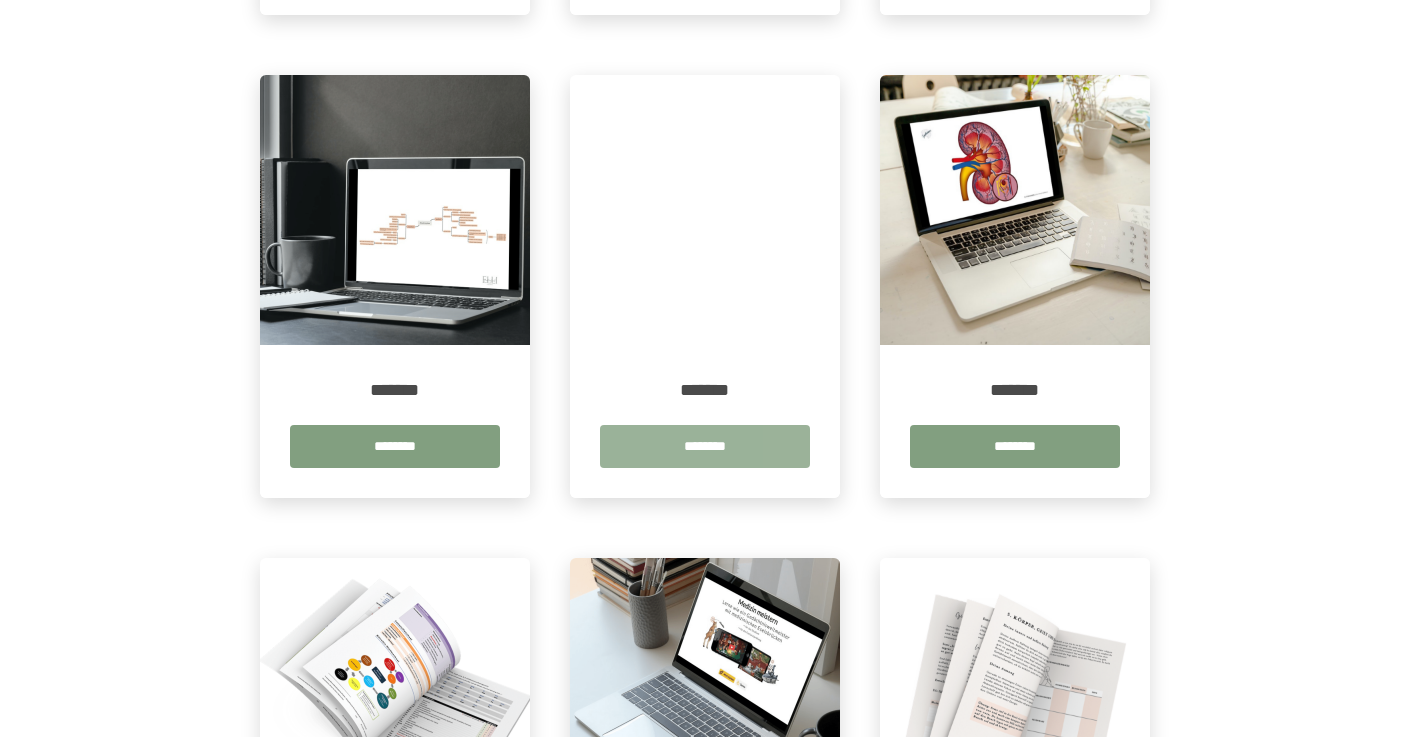 click on "********" at bounding box center (705, 446) 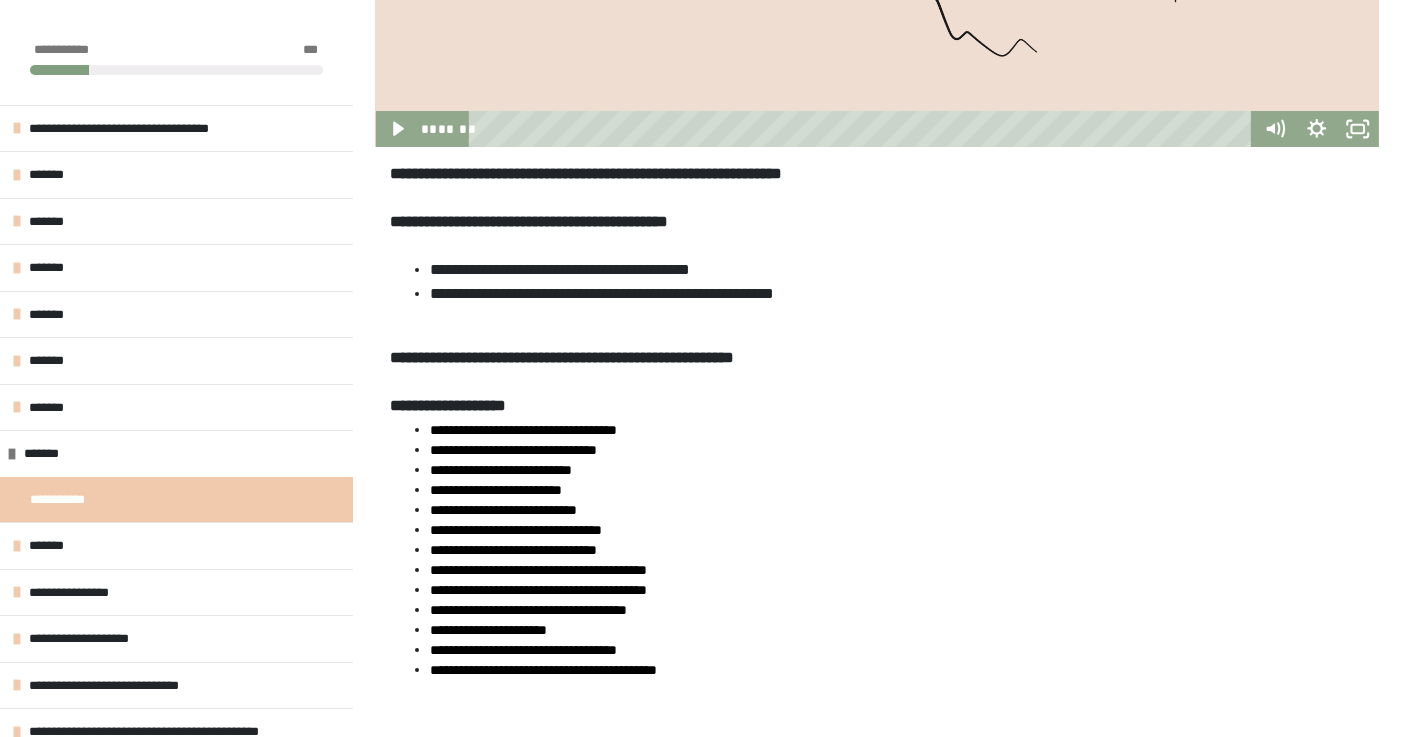 scroll, scrollTop: 641, scrollLeft: 0, axis: vertical 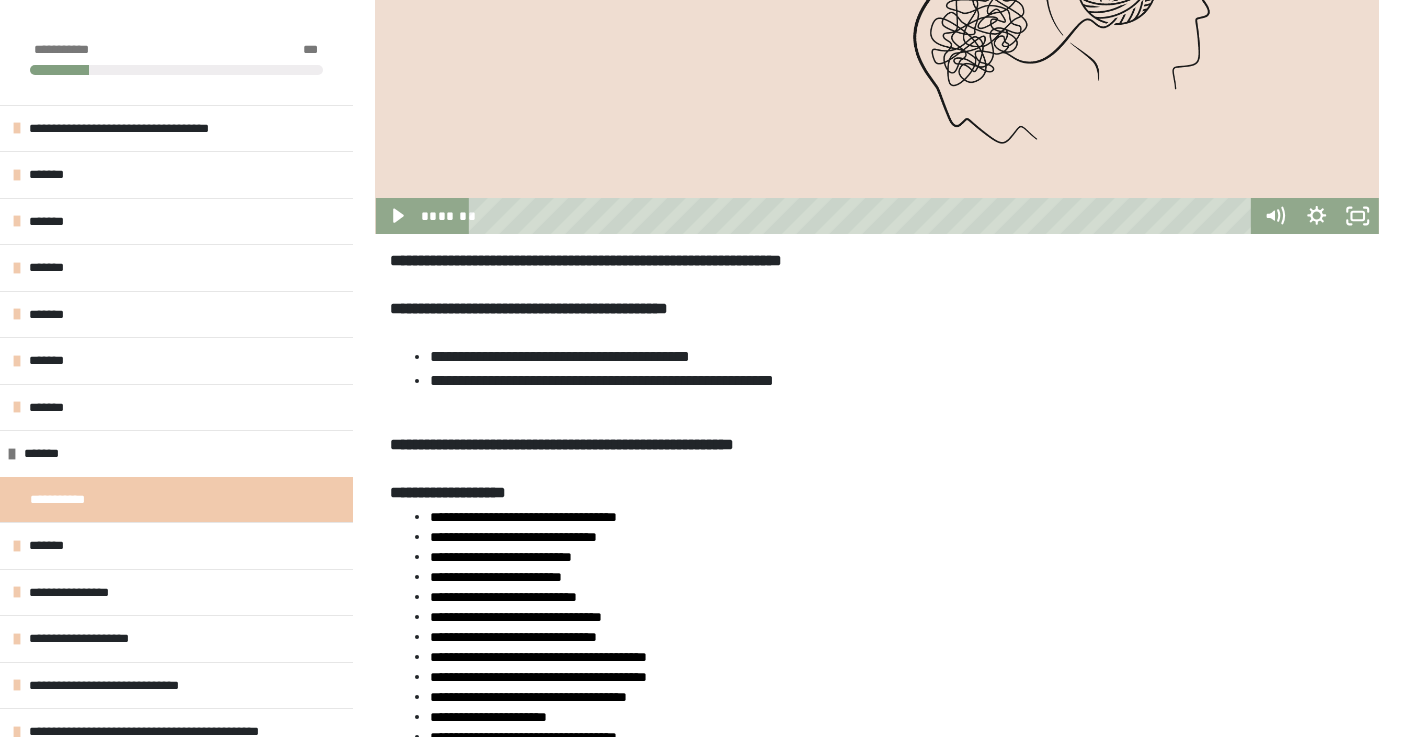 click at bounding box center (877, -49) 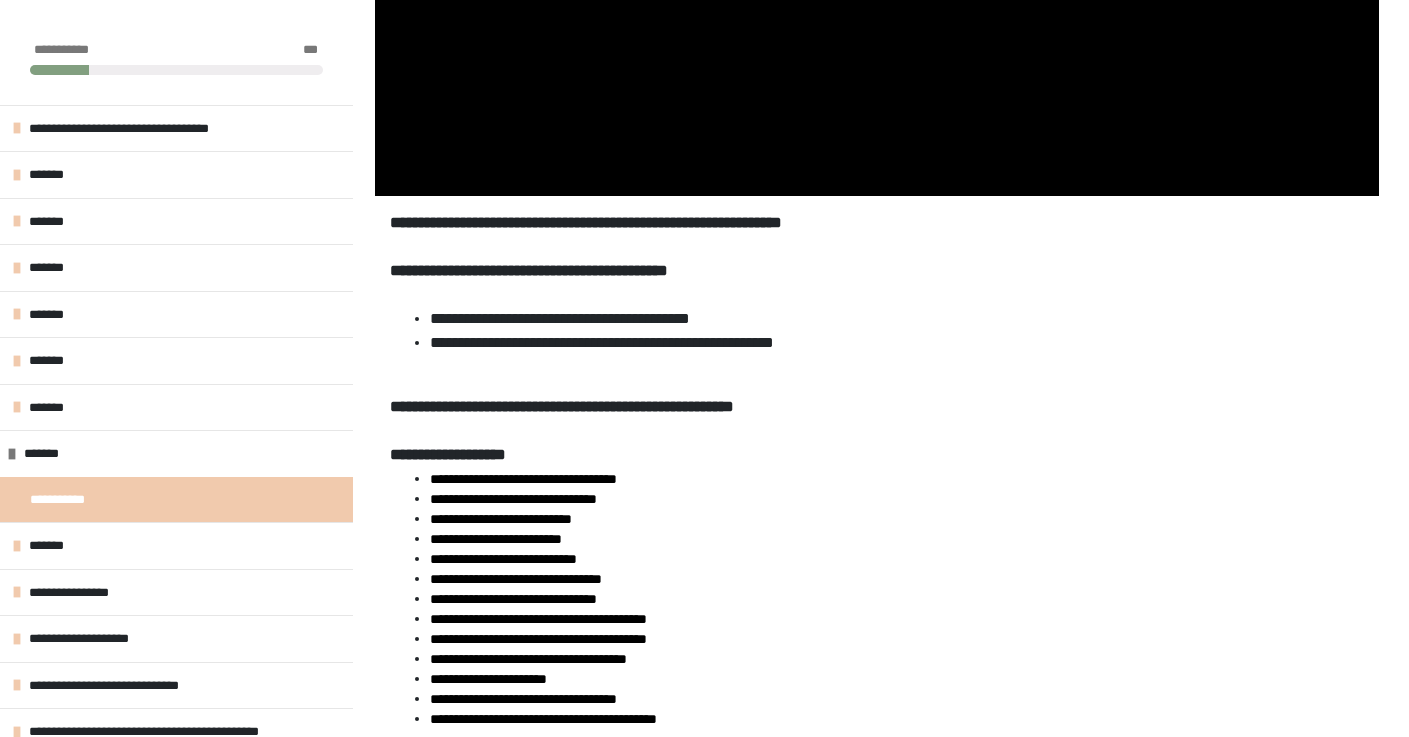 scroll, scrollTop: 676, scrollLeft: 0, axis: vertical 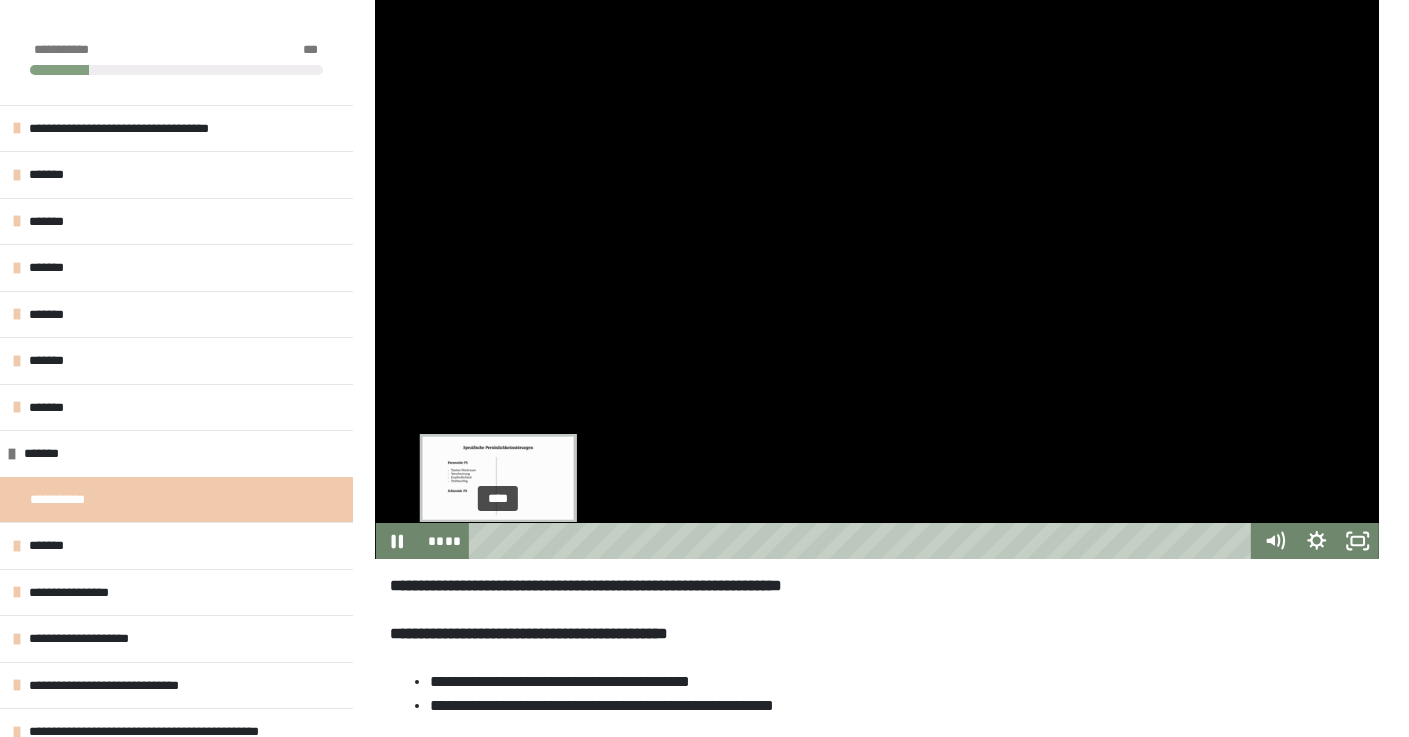 click at bounding box center (499, 541) 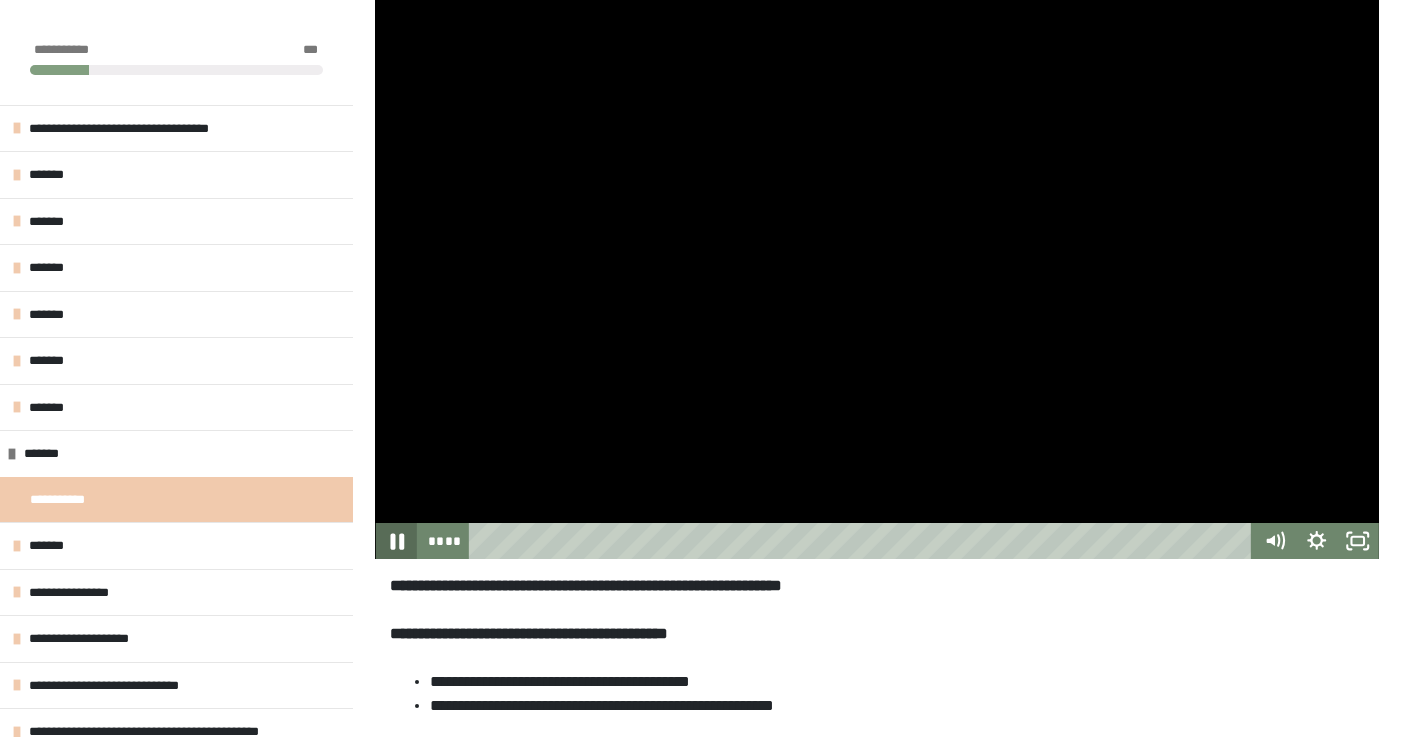 click 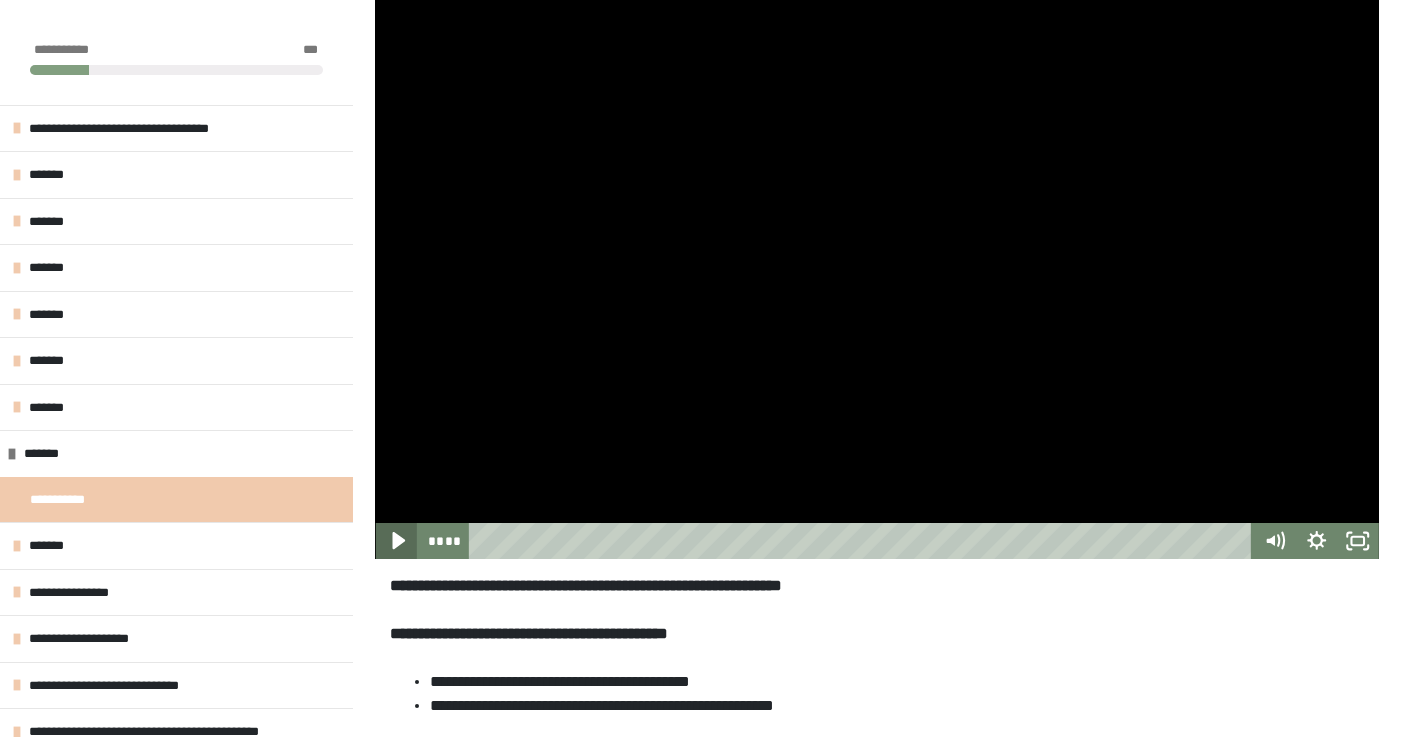 click 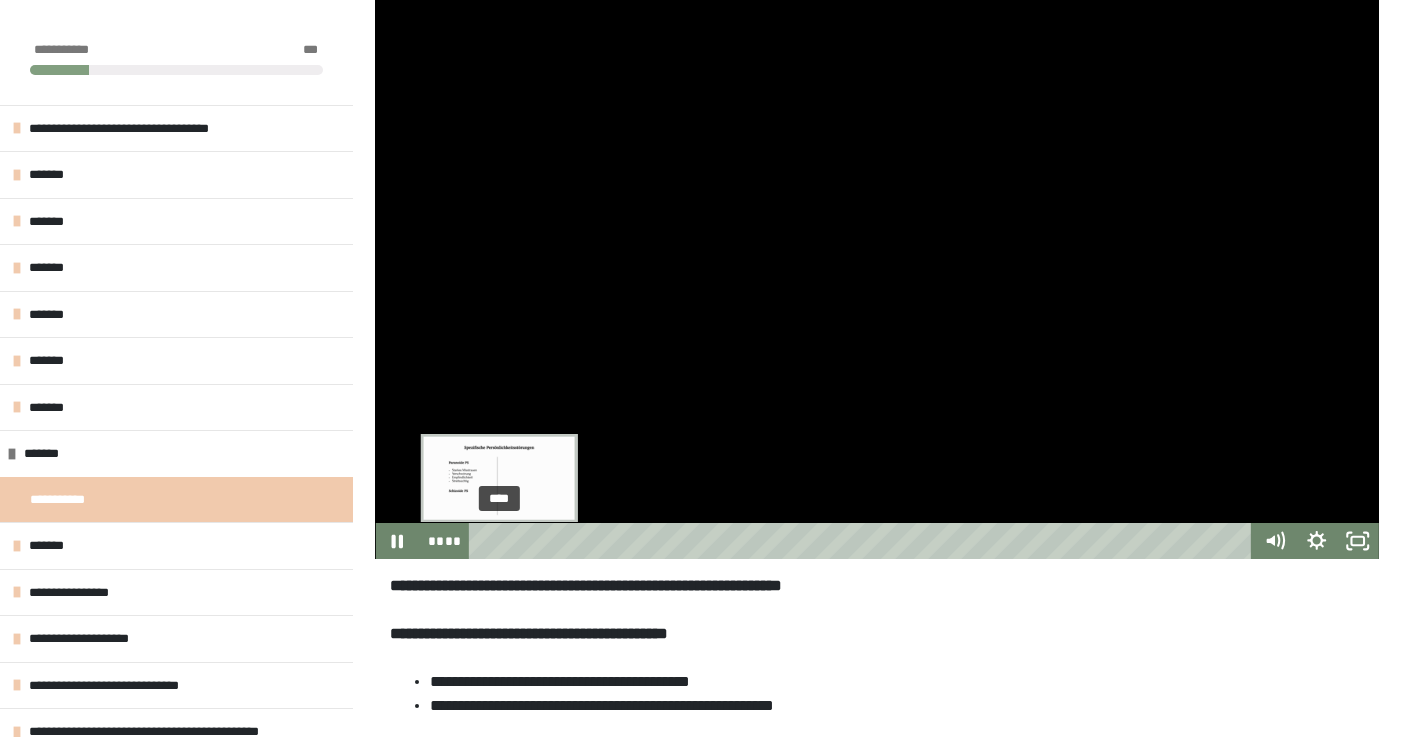 click on "****" at bounding box center [863, 541] 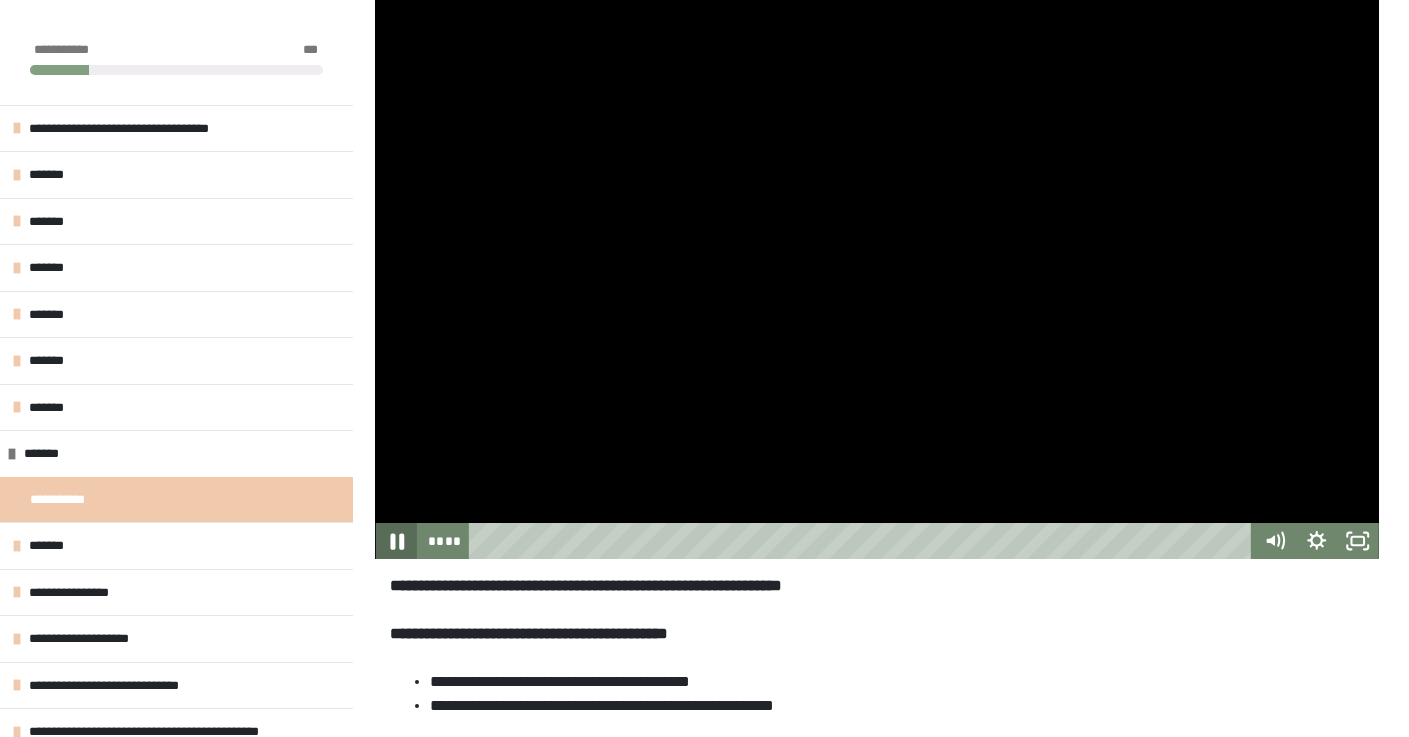 click 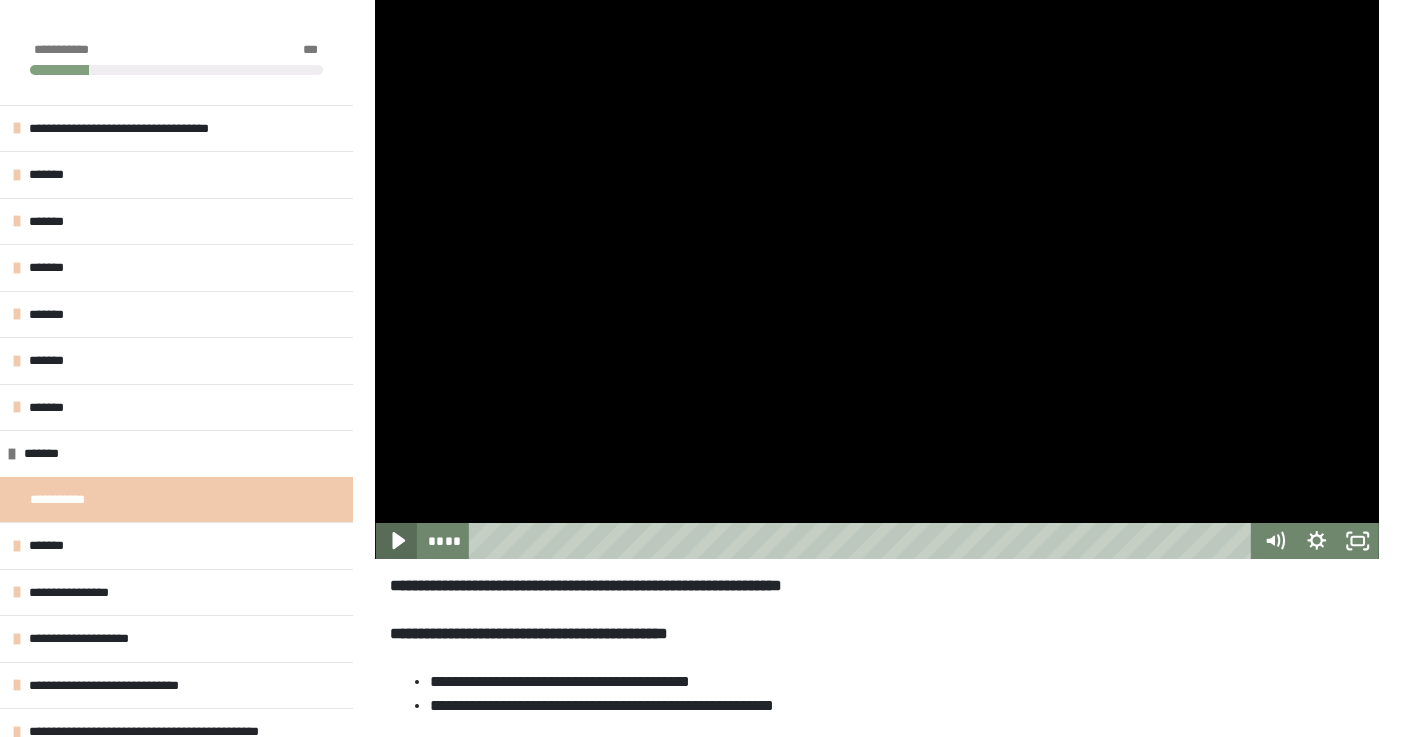 click 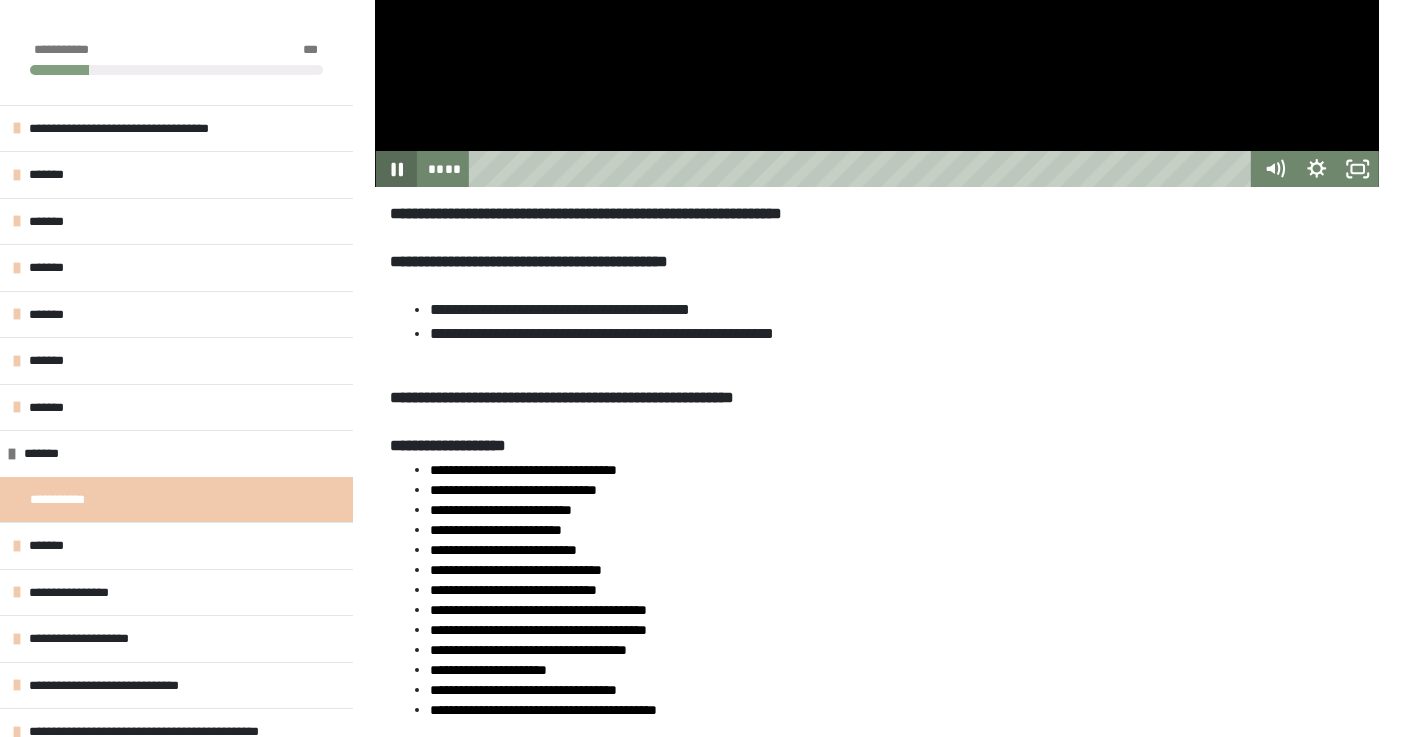 scroll, scrollTop: 664, scrollLeft: 0, axis: vertical 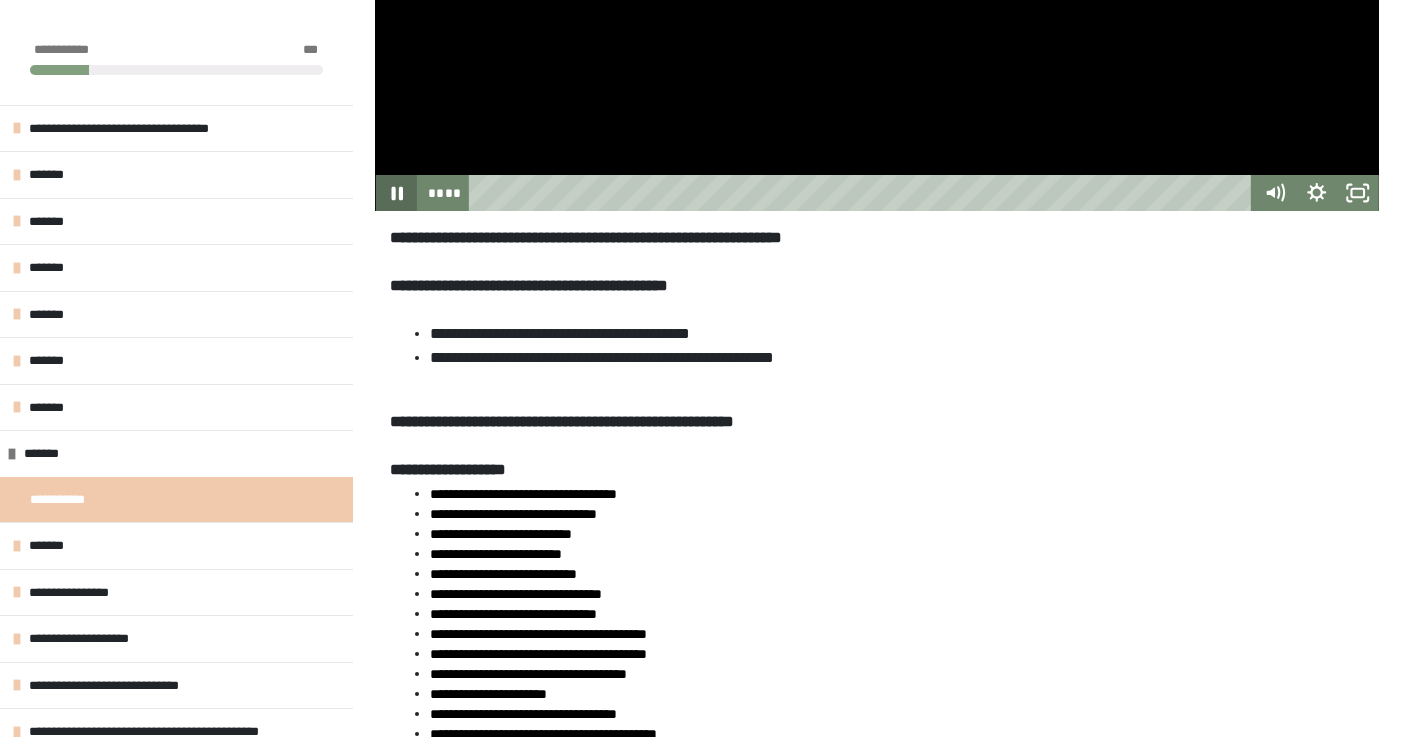 click on "****" at bounding box center (863, 193) 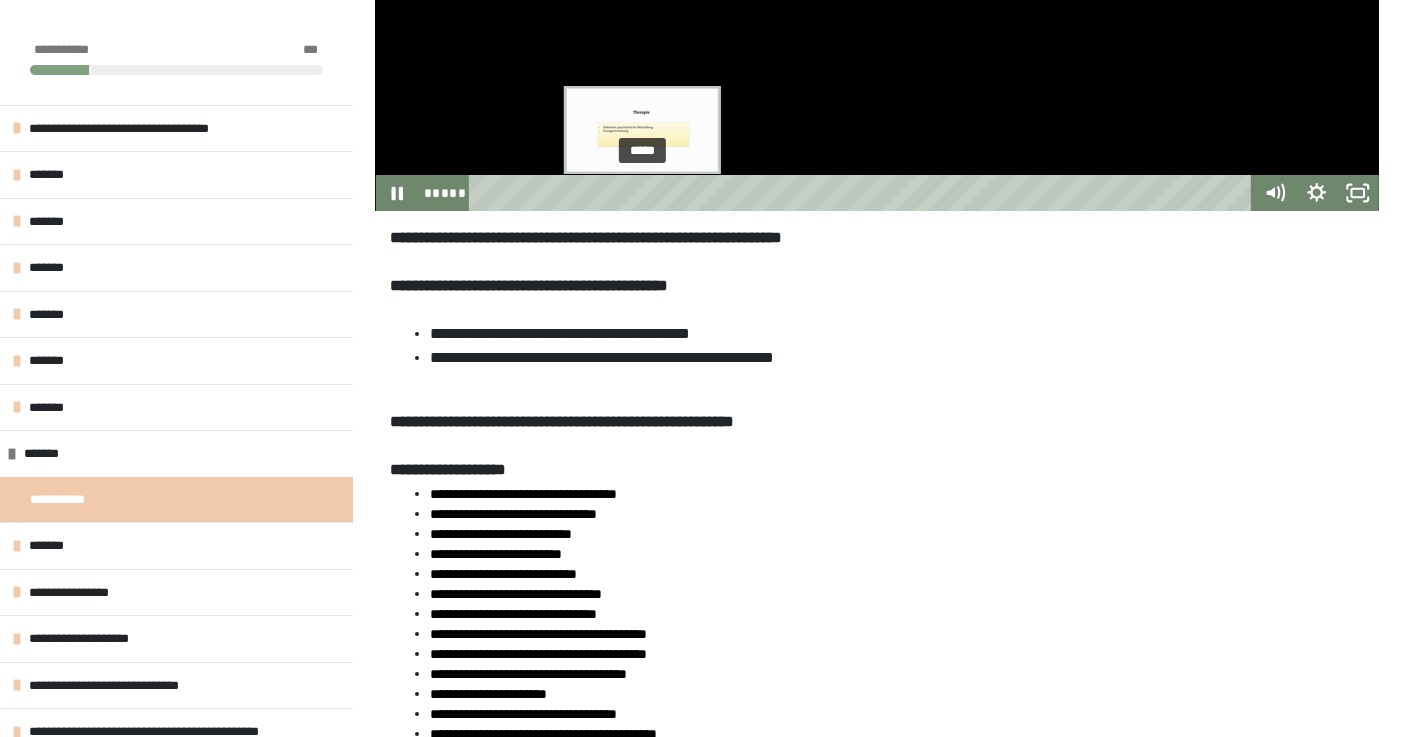 click on "*****" at bounding box center (863, 193) 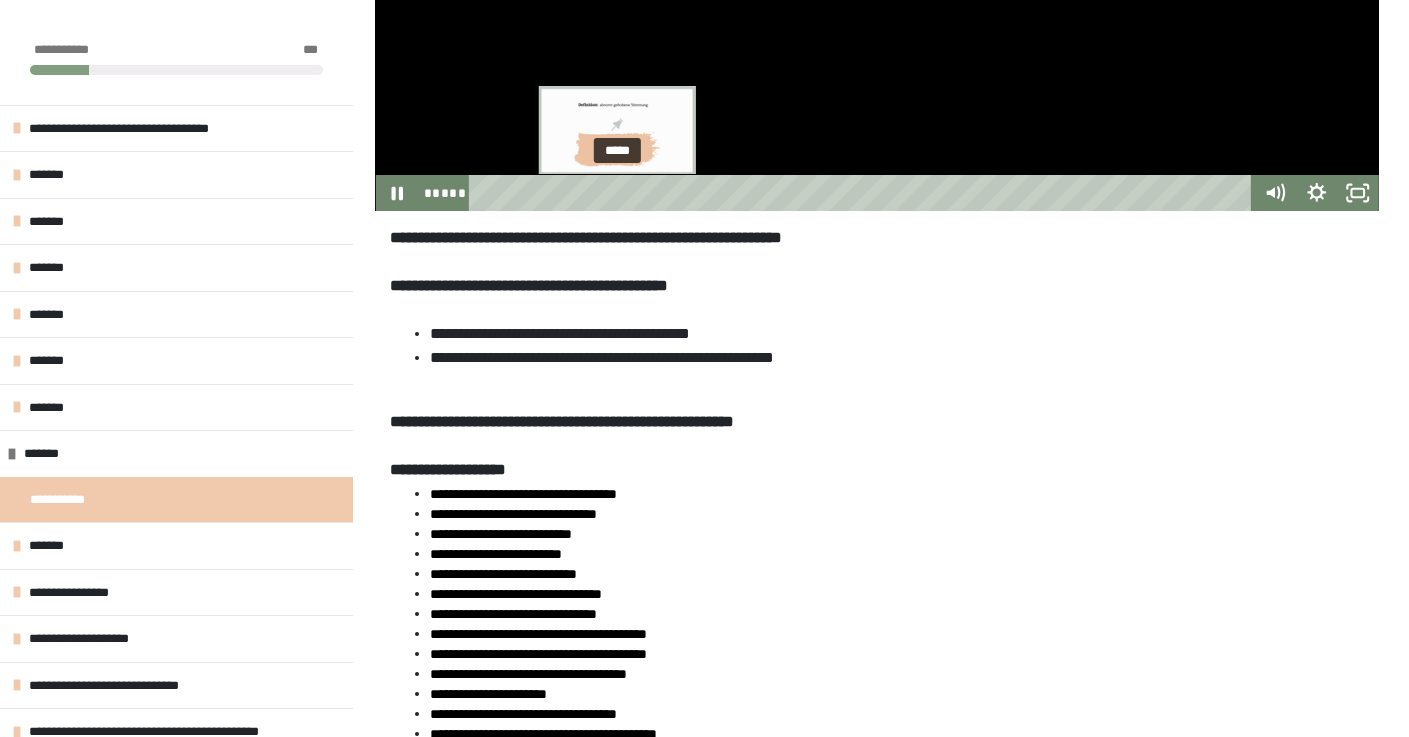 scroll, scrollTop: 0, scrollLeft: 0, axis: both 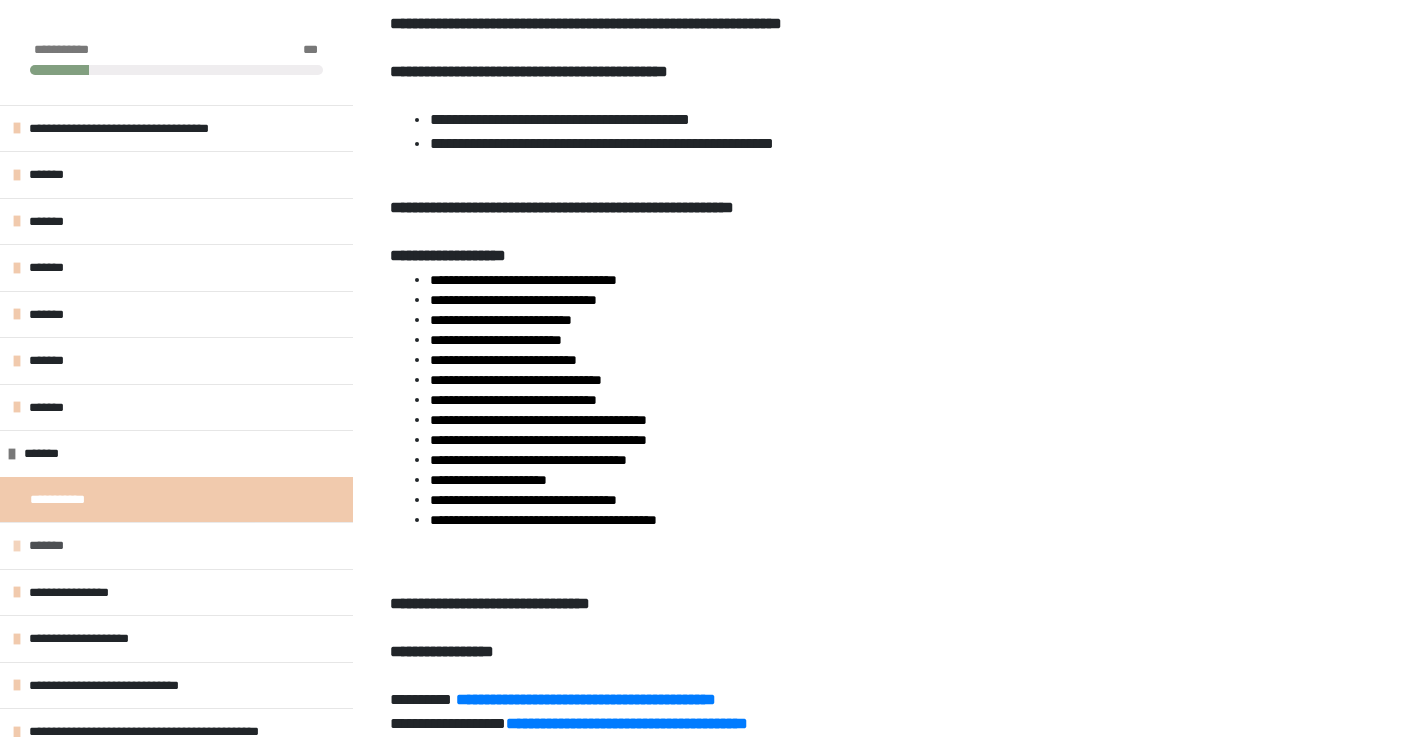 click on "*******" at bounding box center (176, 545) 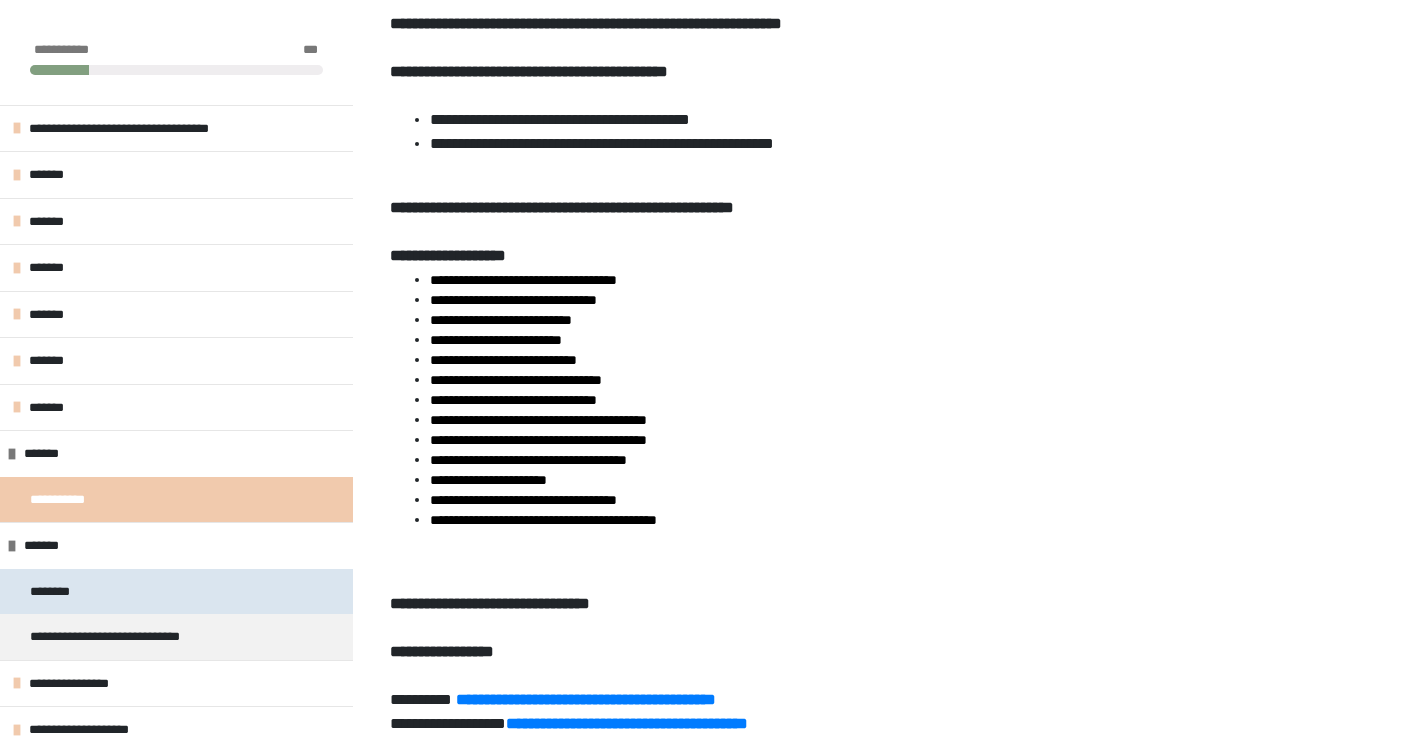 click on "********" at bounding box center [176, 592] 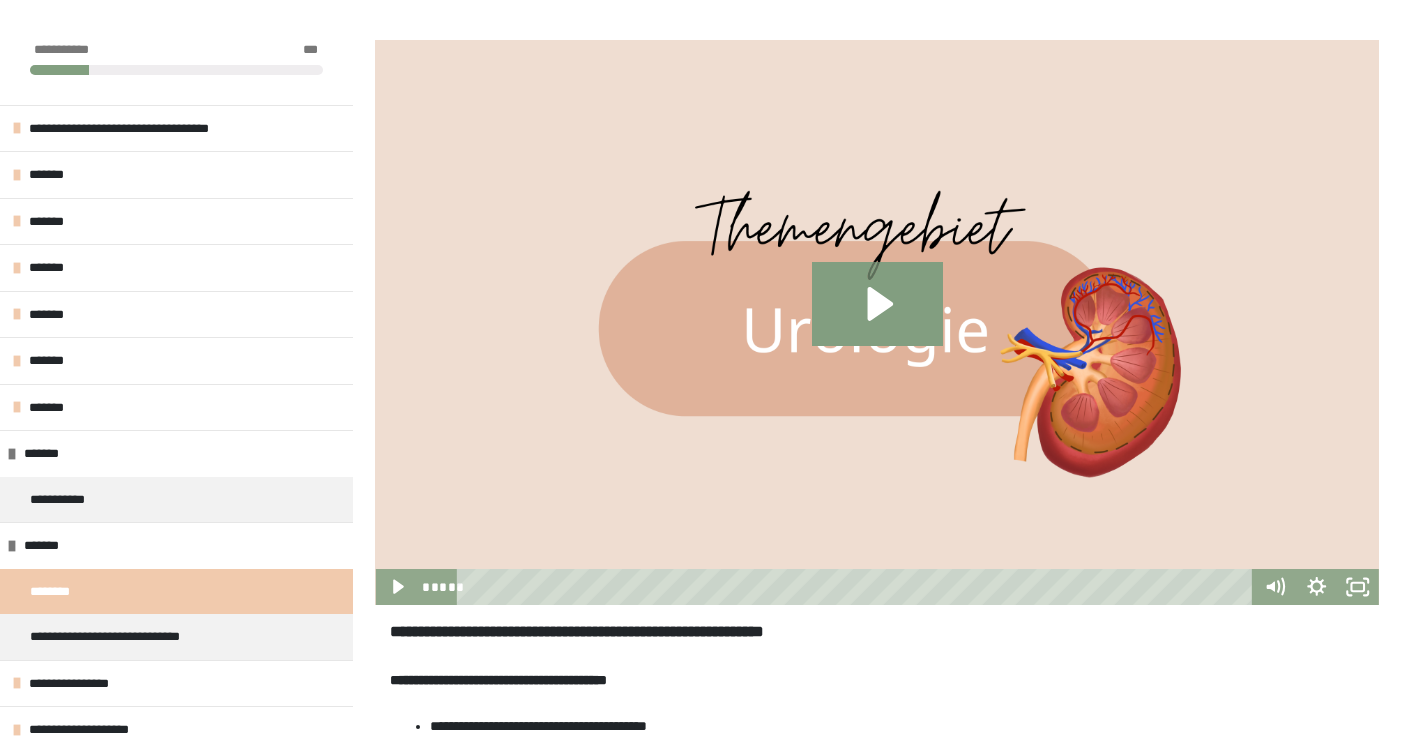 click 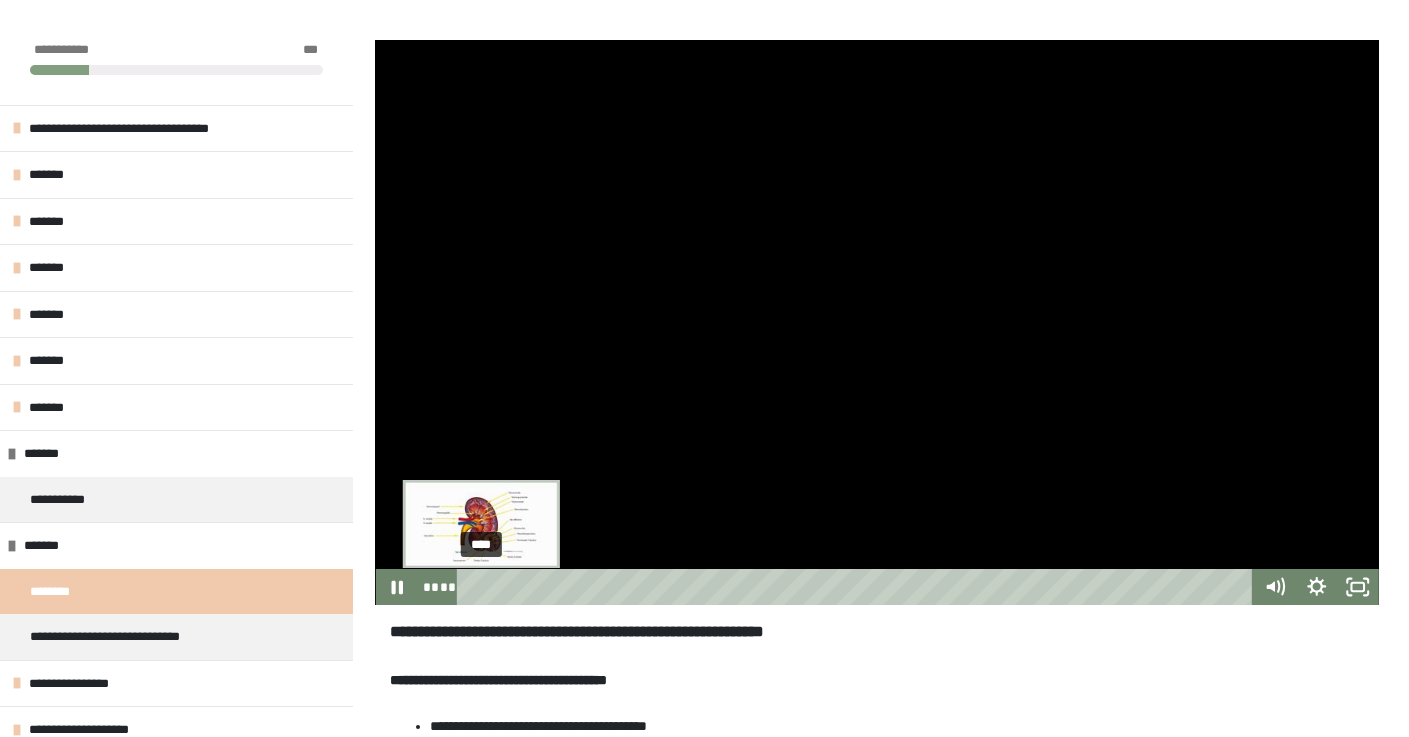 click at bounding box center (481, 587) 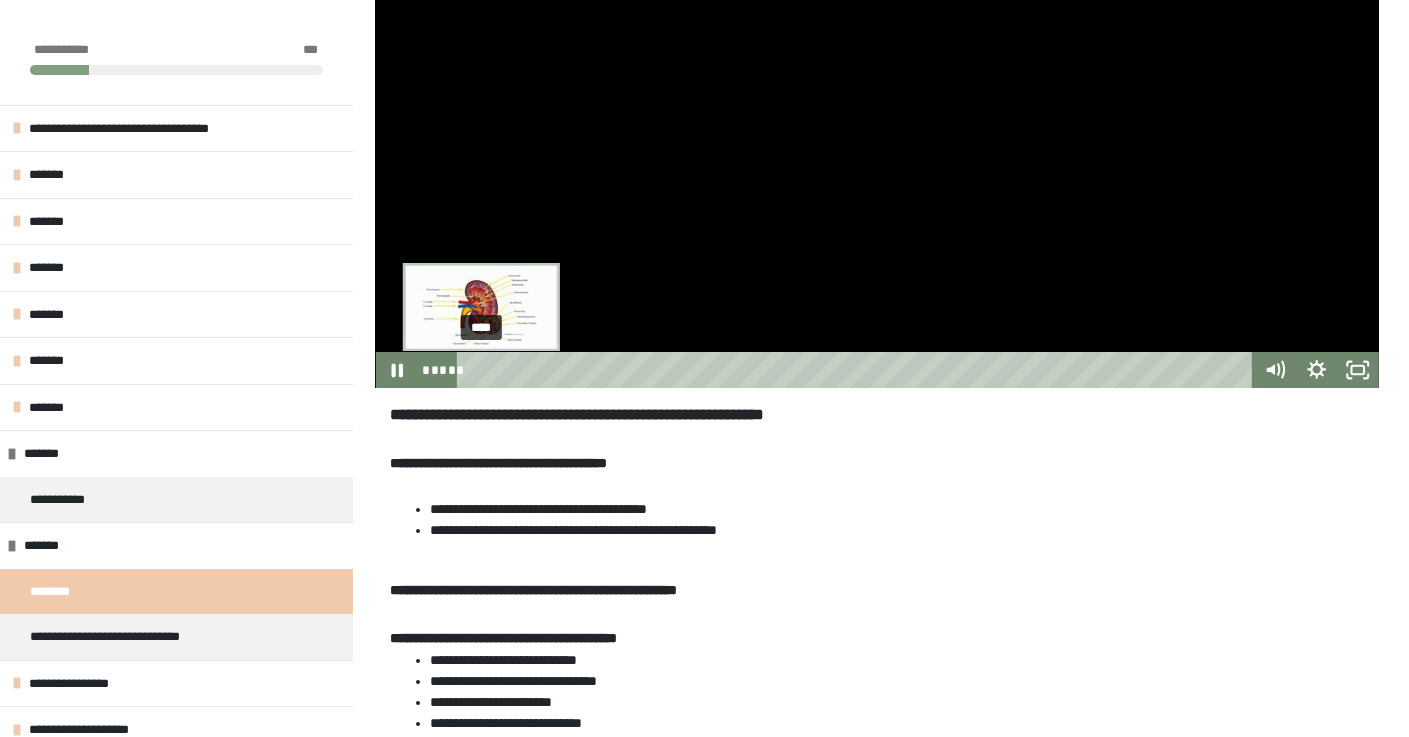 scroll, scrollTop: 488, scrollLeft: 0, axis: vertical 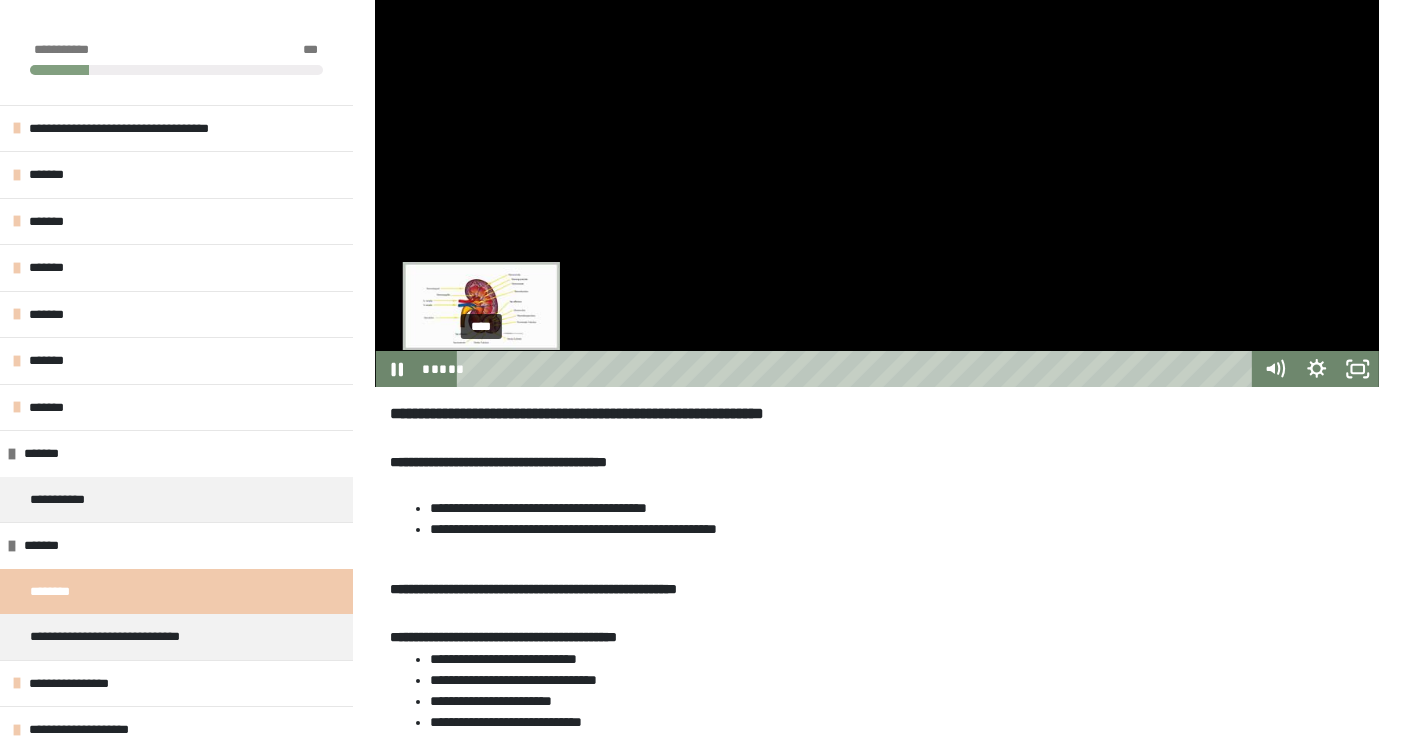 click on "****" at bounding box center (858, 369) 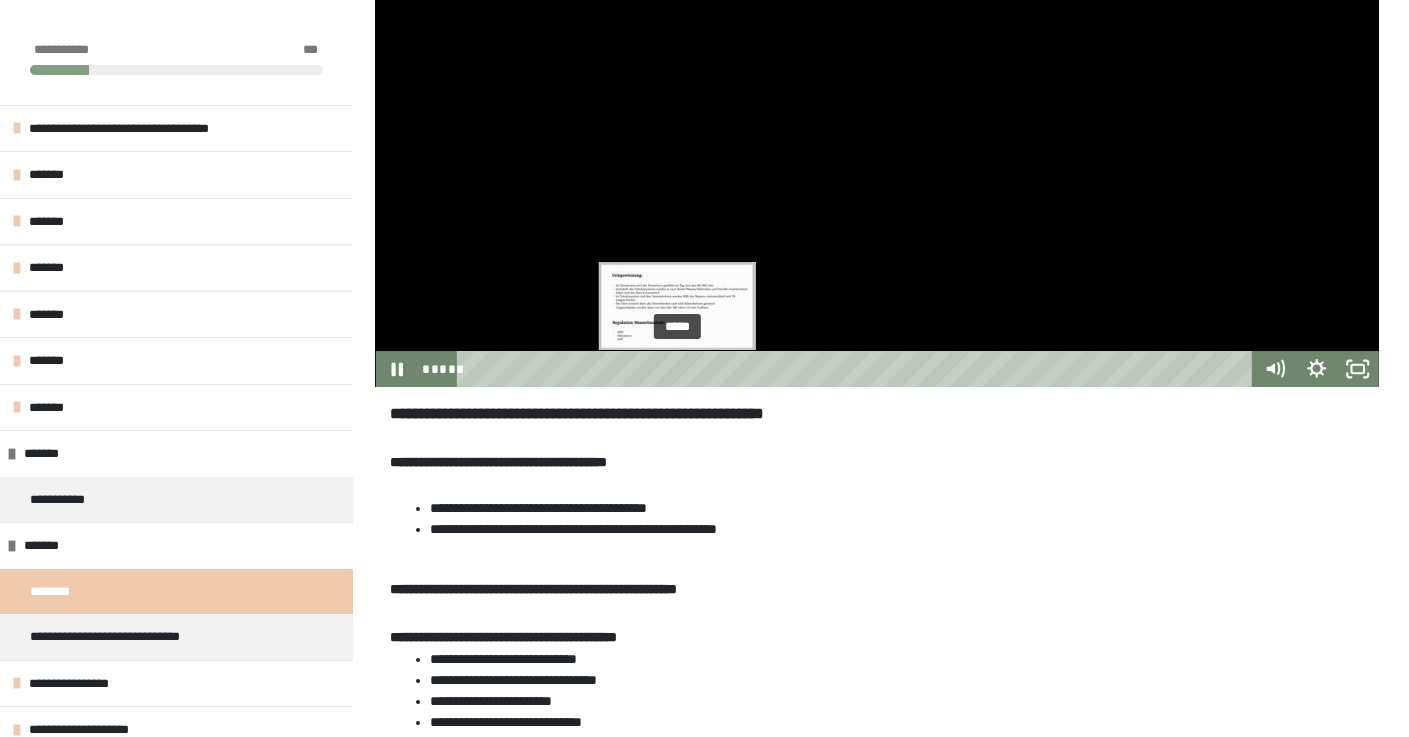 click on "*****" at bounding box center [858, 369] 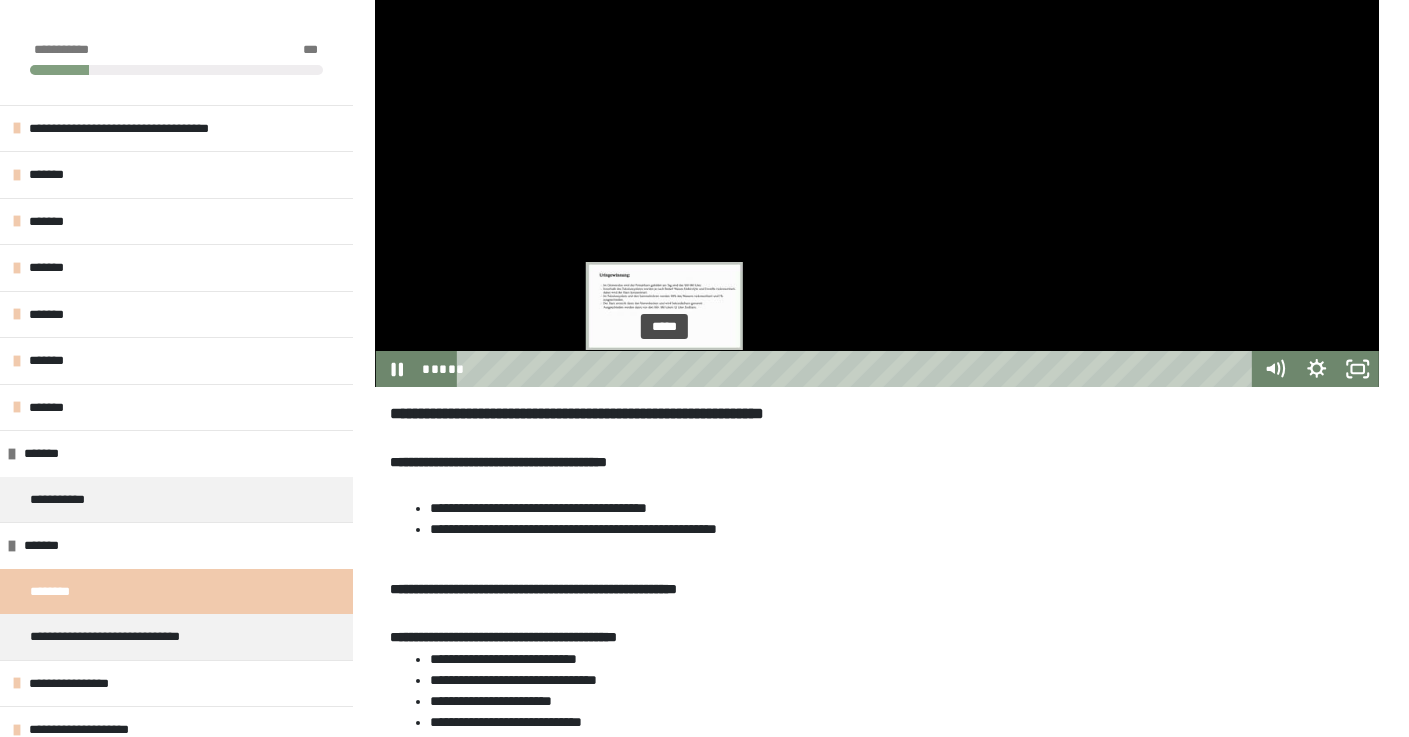 click on "*****" at bounding box center [858, 369] 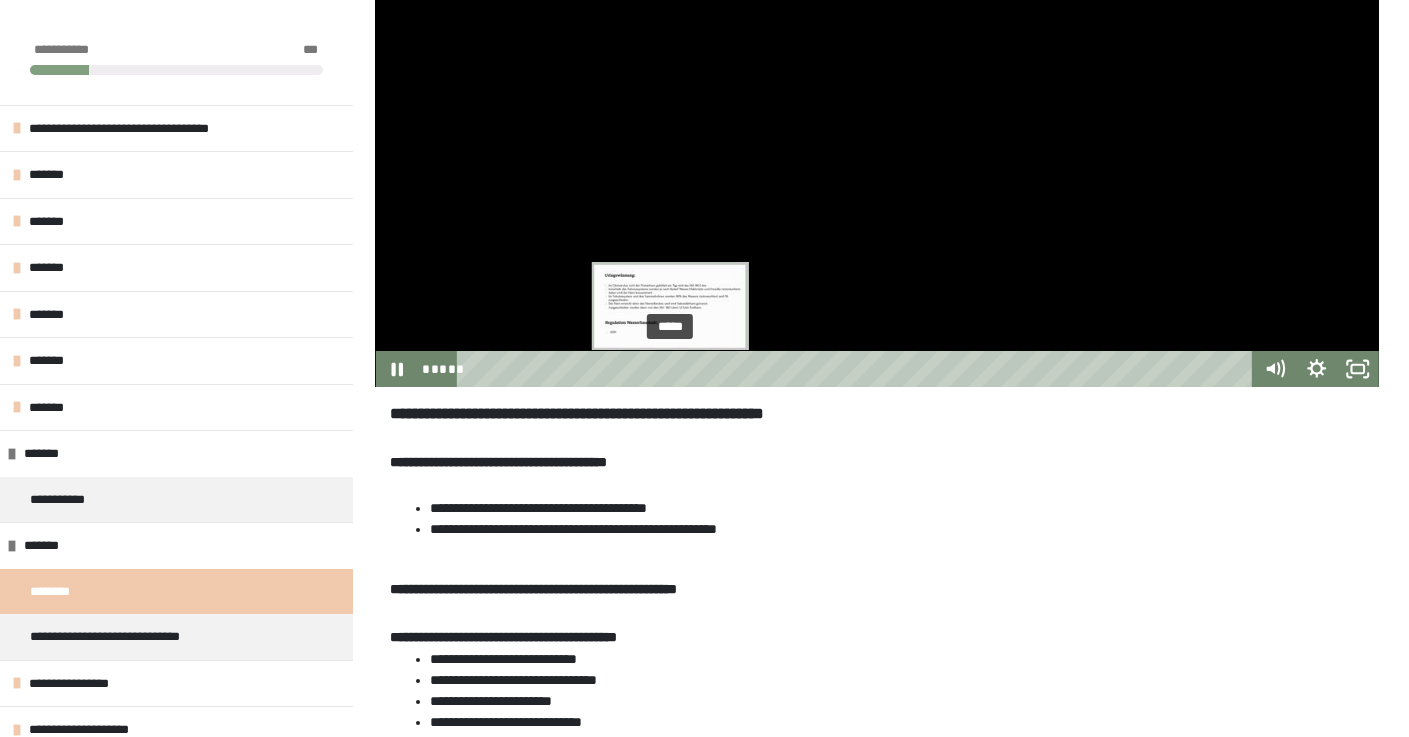 click on "*****" at bounding box center [858, 369] 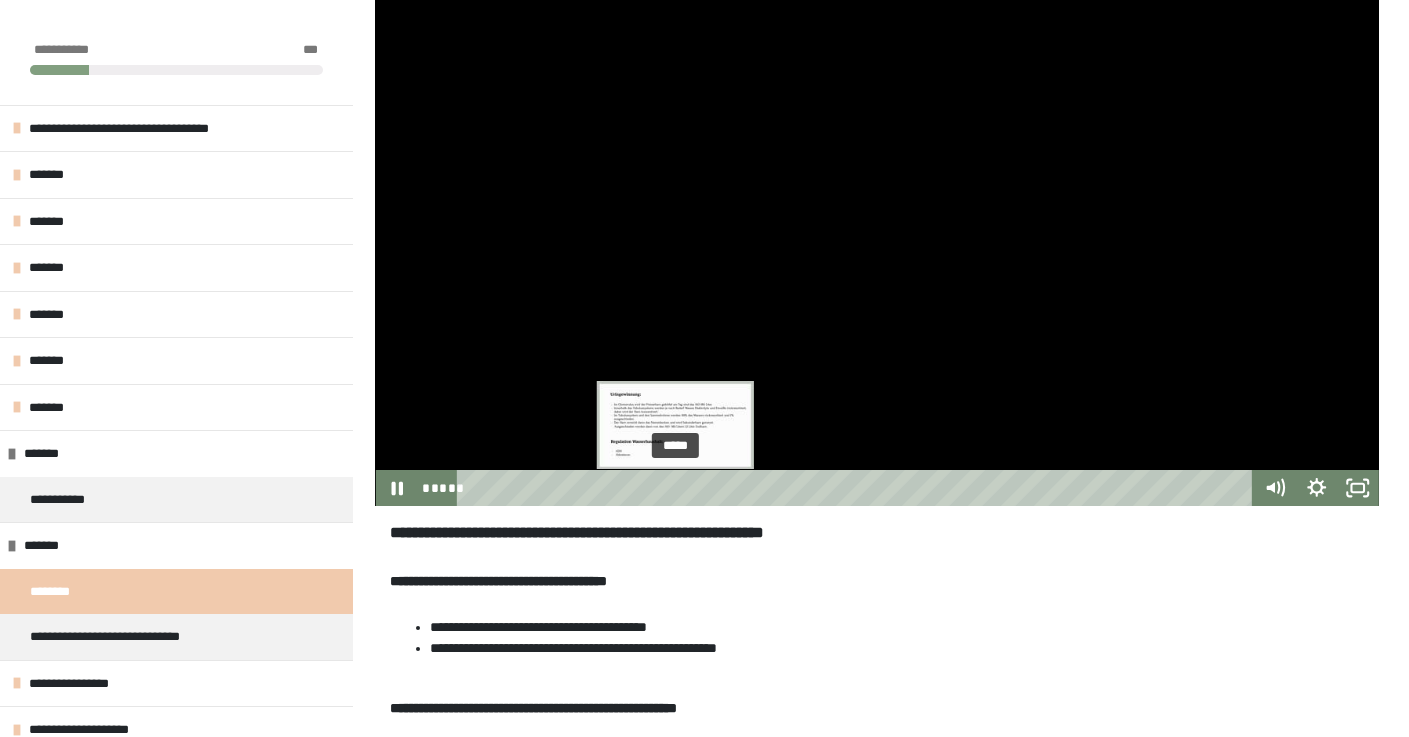 scroll, scrollTop: 335, scrollLeft: 0, axis: vertical 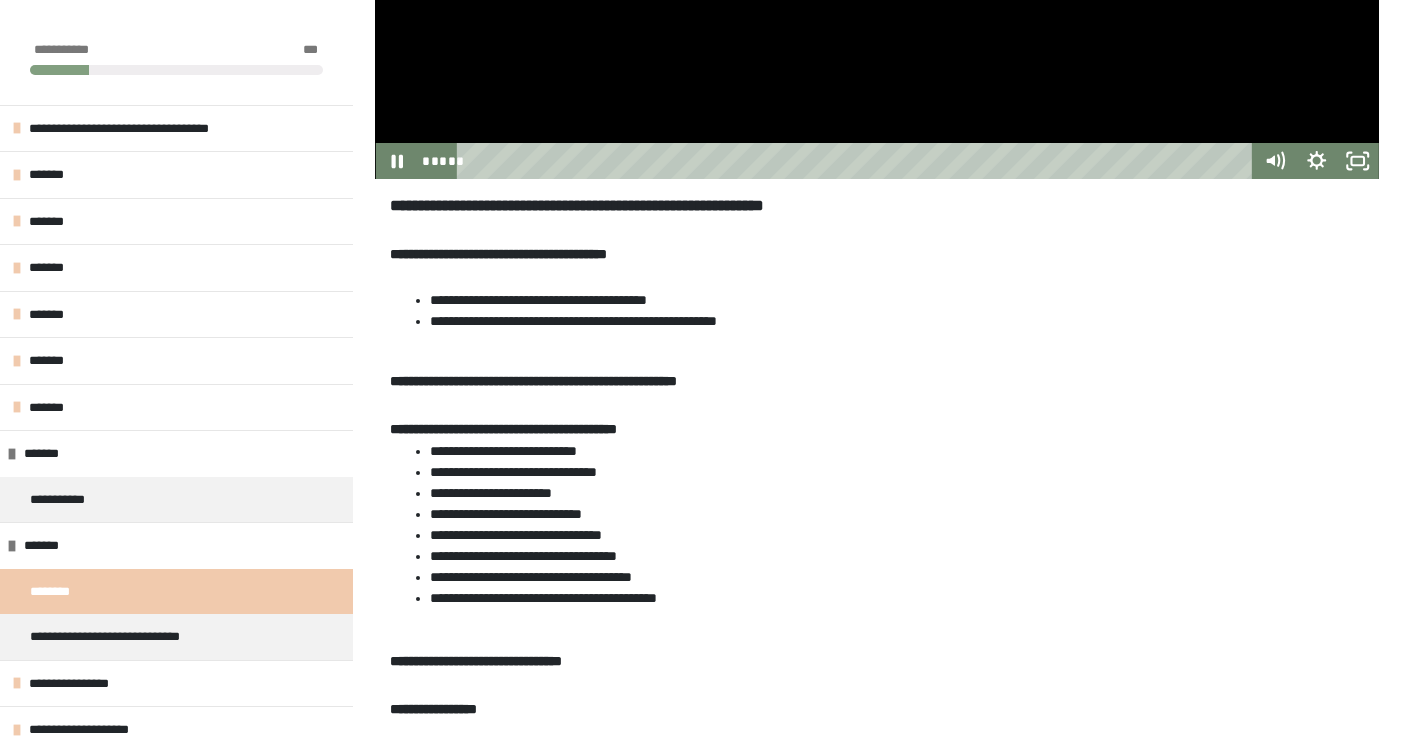 click on "*****" at bounding box center [858, 161] 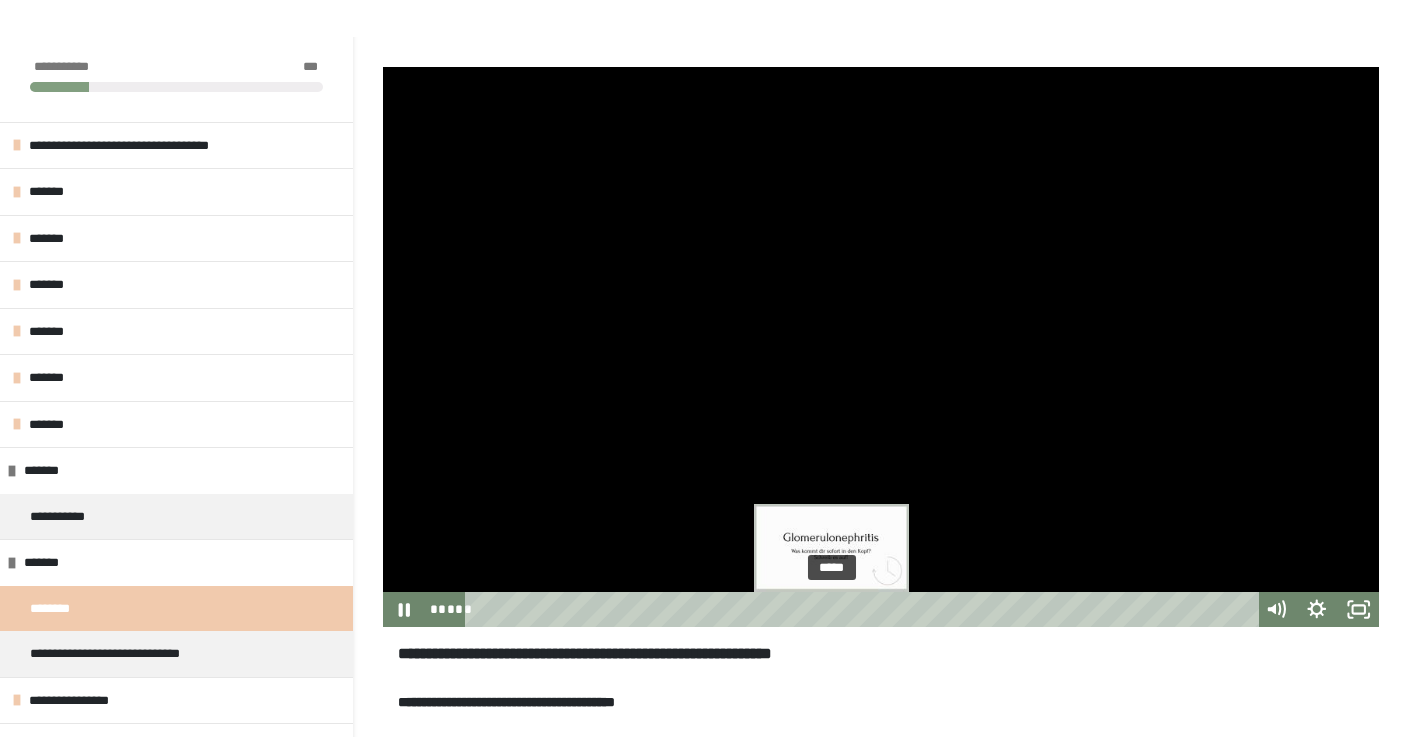 scroll, scrollTop: 233, scrollLeft: 0, axis: vertical 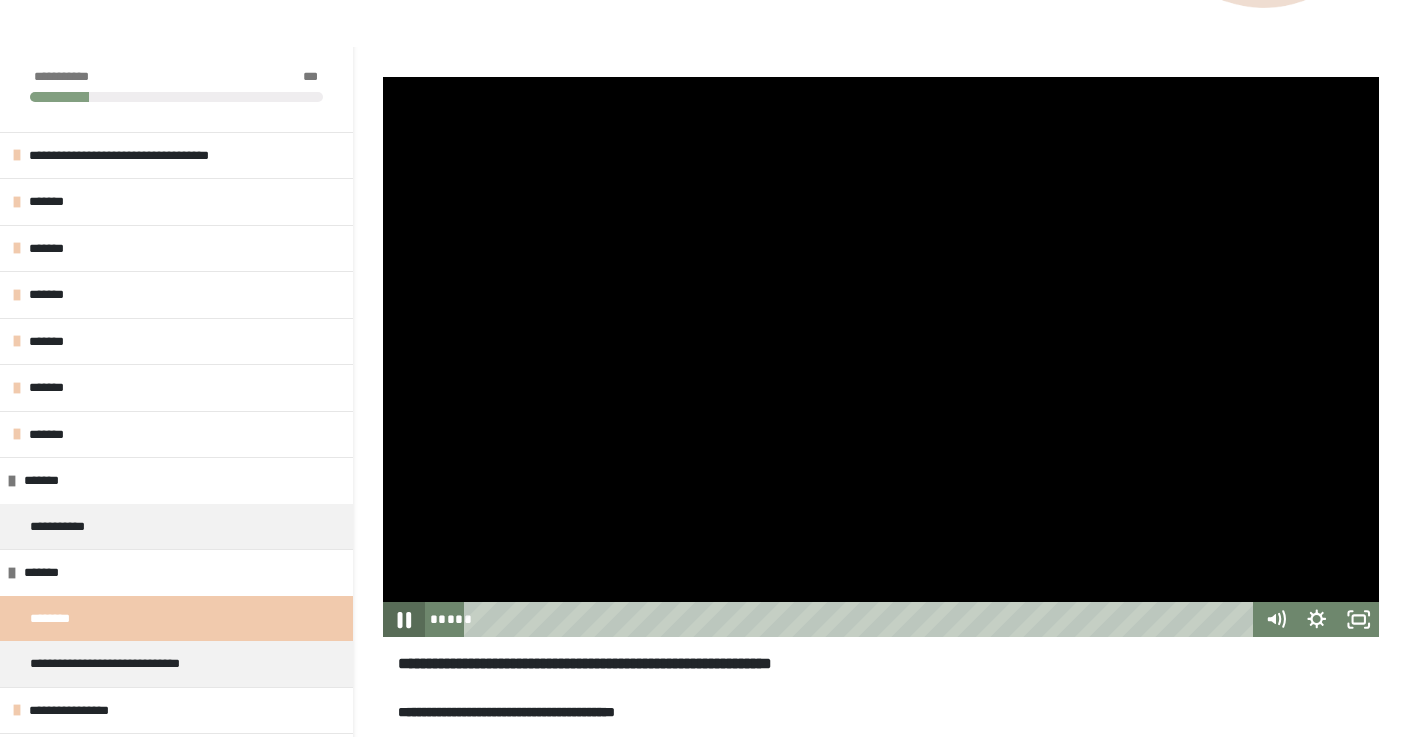 click 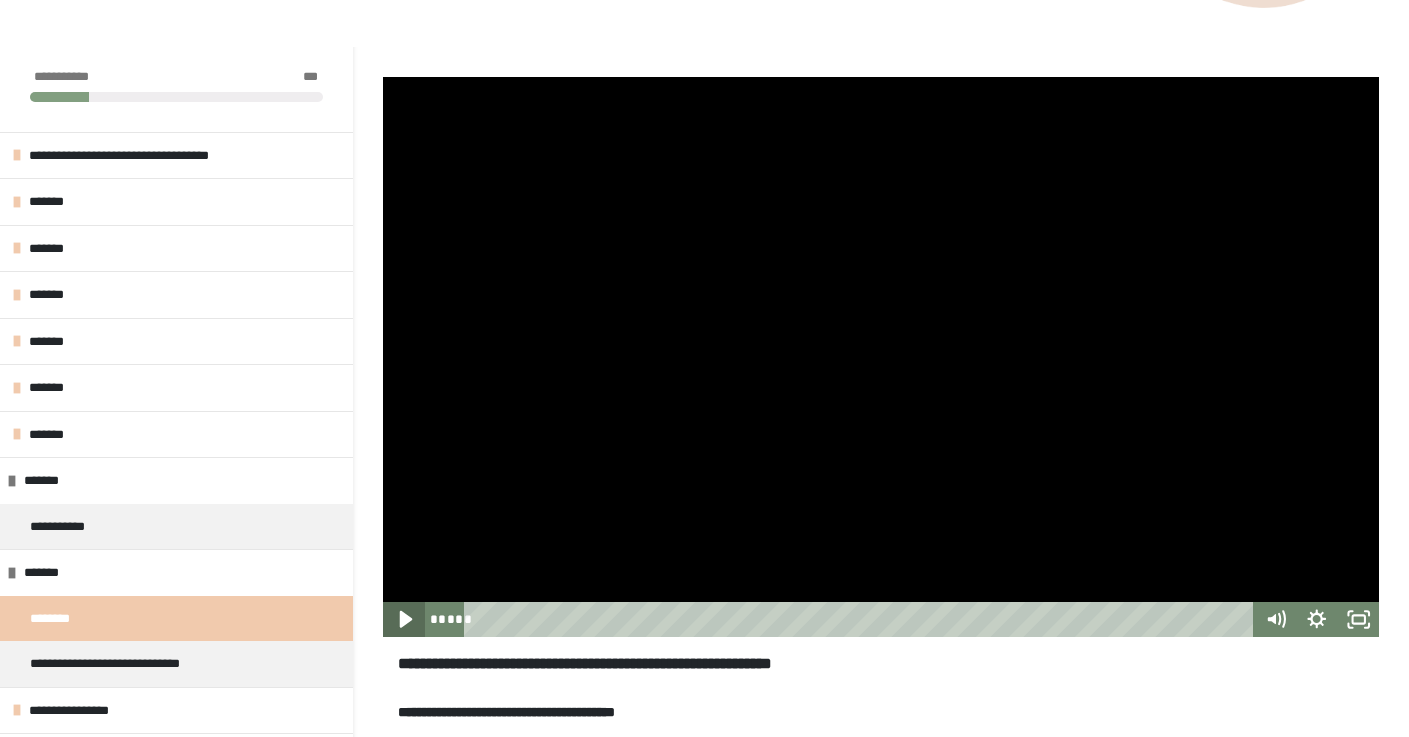 click 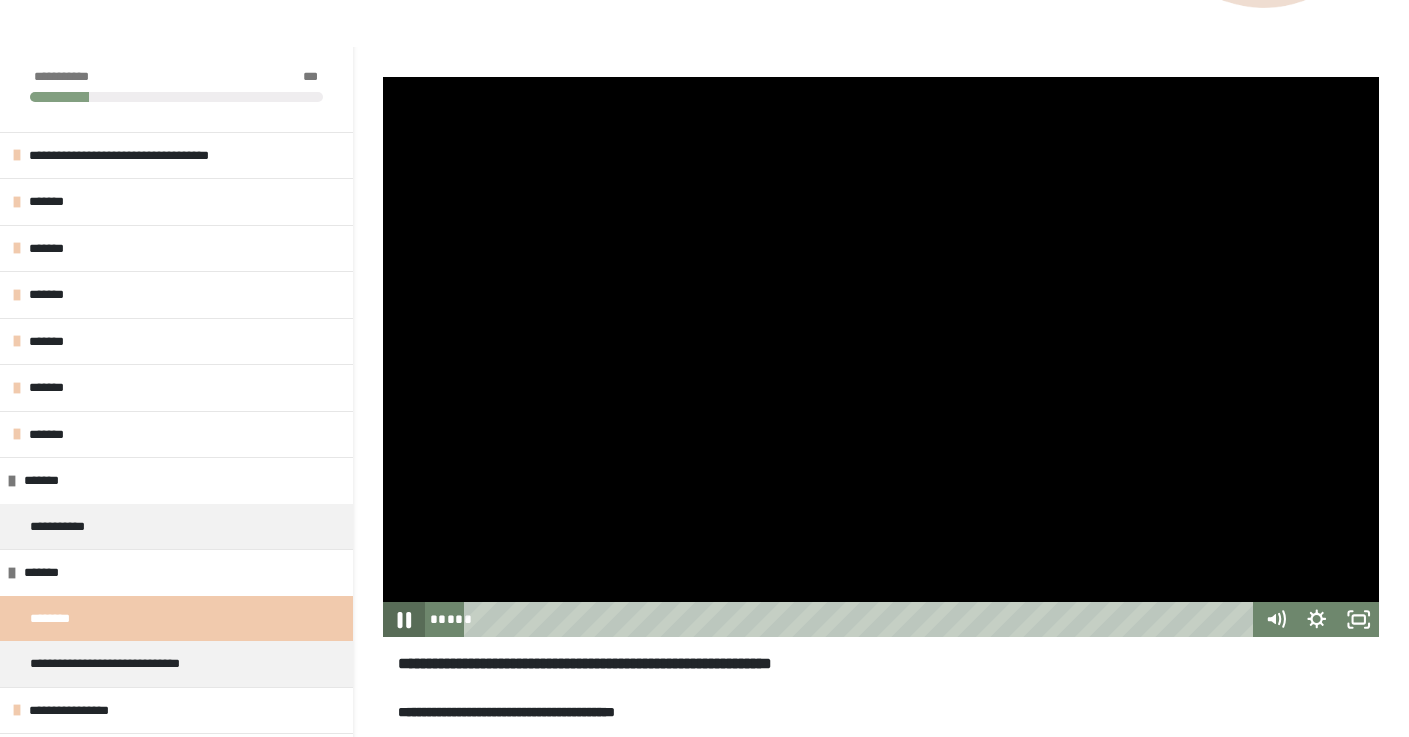 click 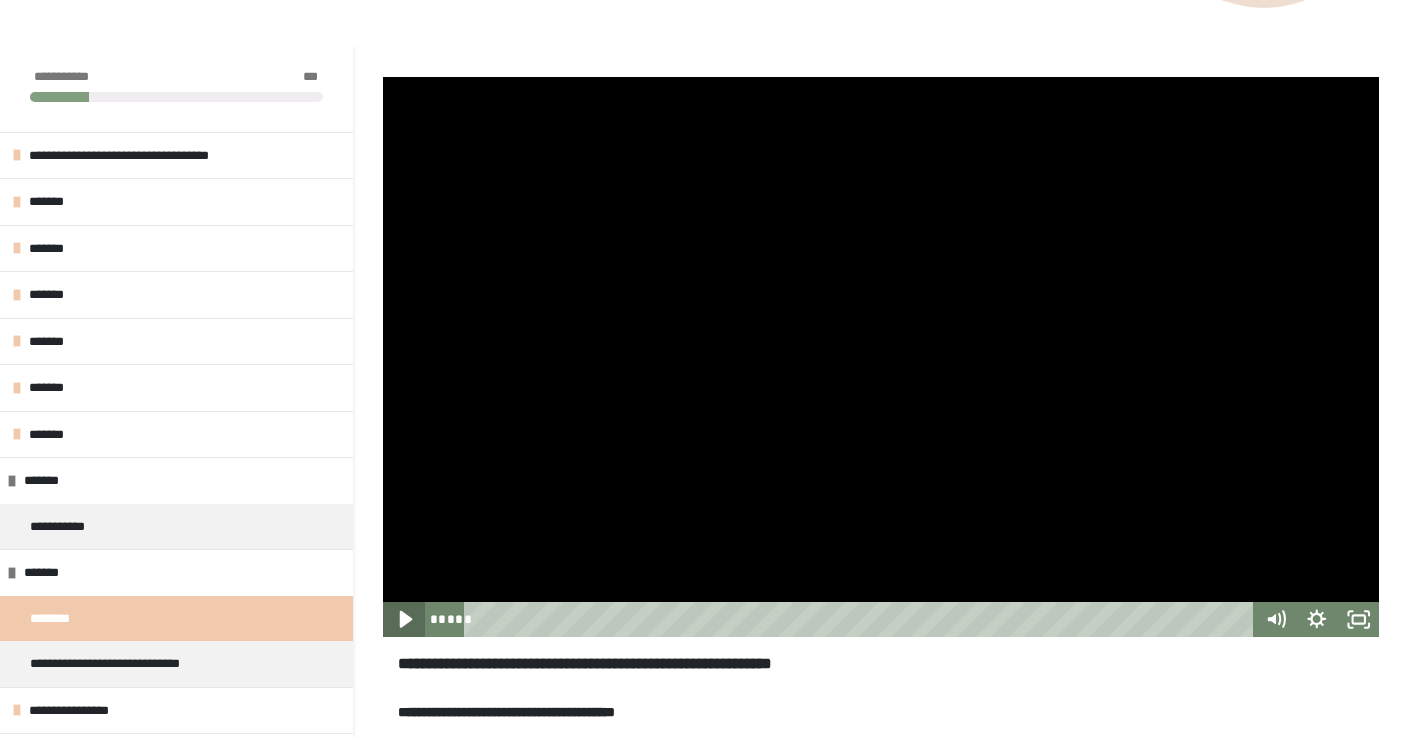 click 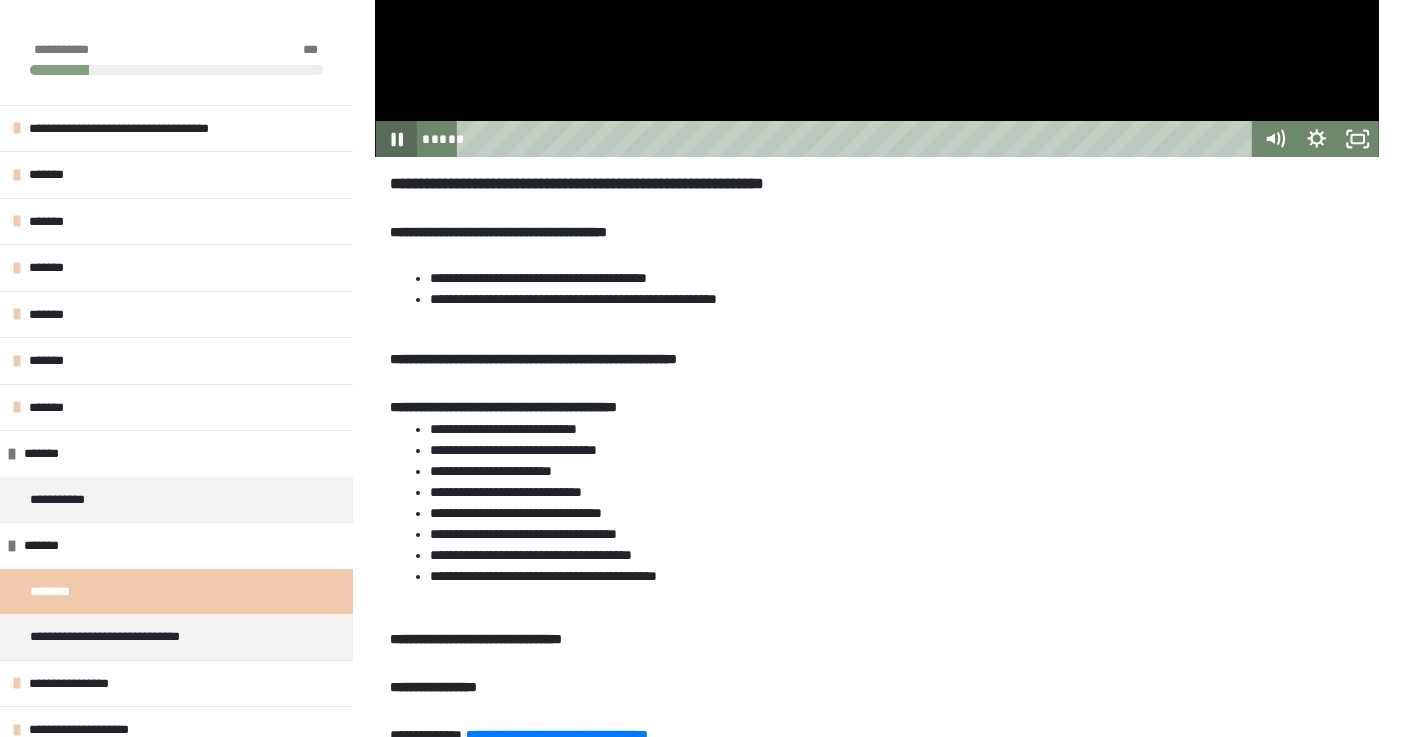 scroll, scrollTop: 727, scrollLeft: 0, axis: vertical 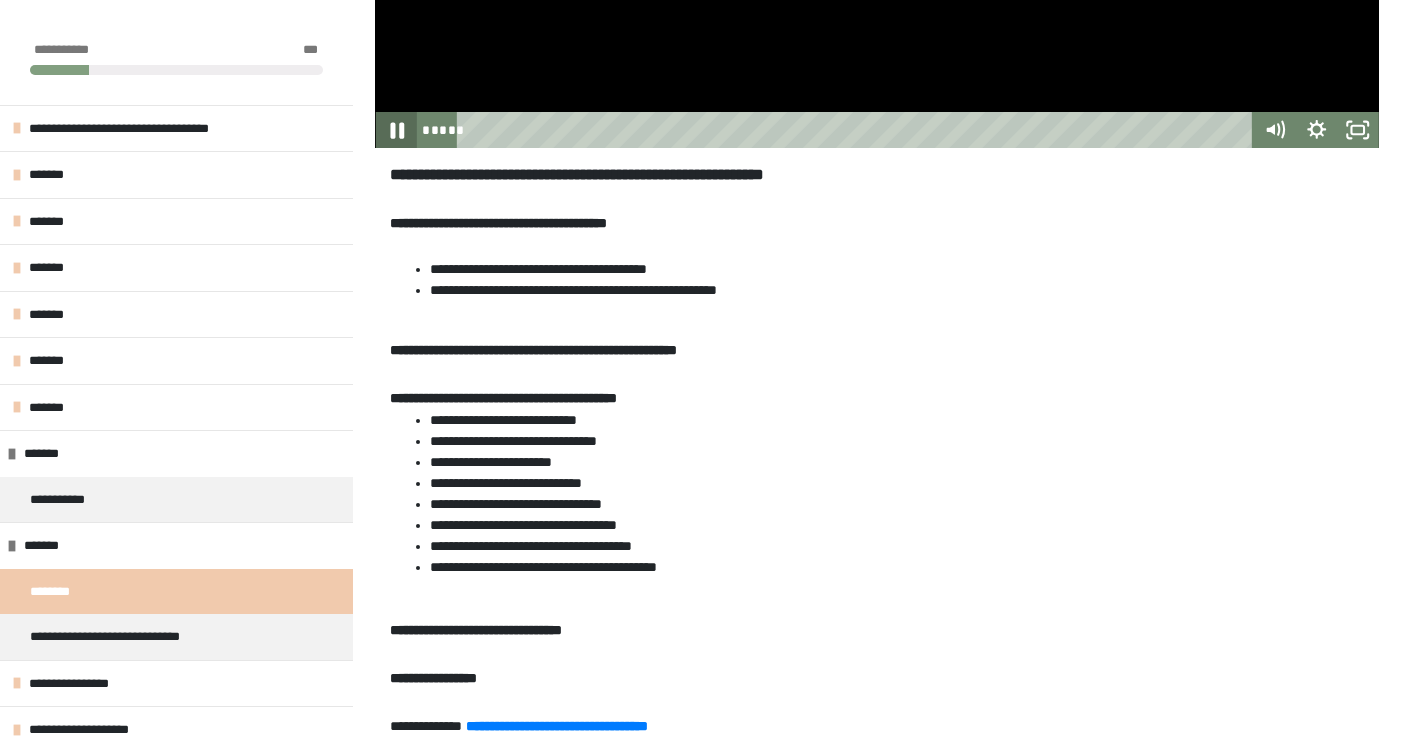 click 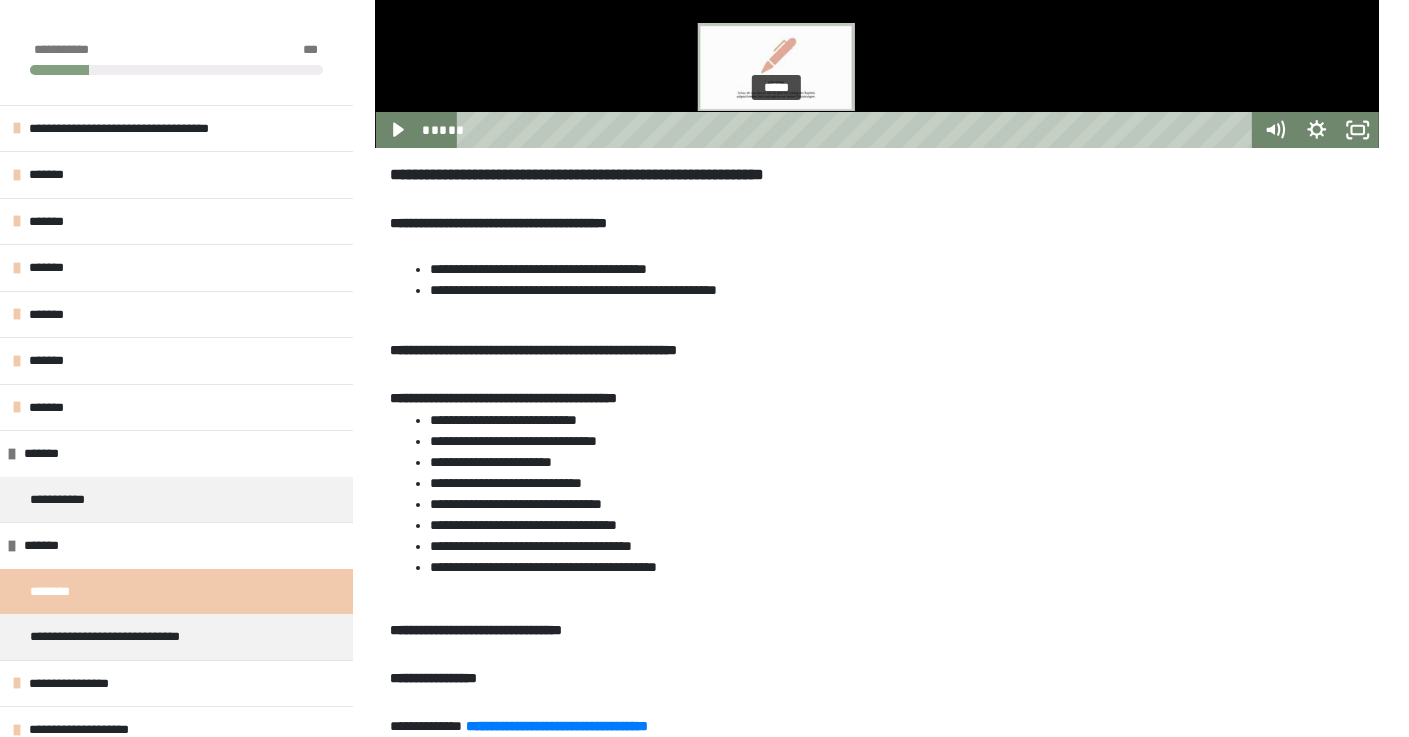 click on "*****" at bounding box center [858, 130] 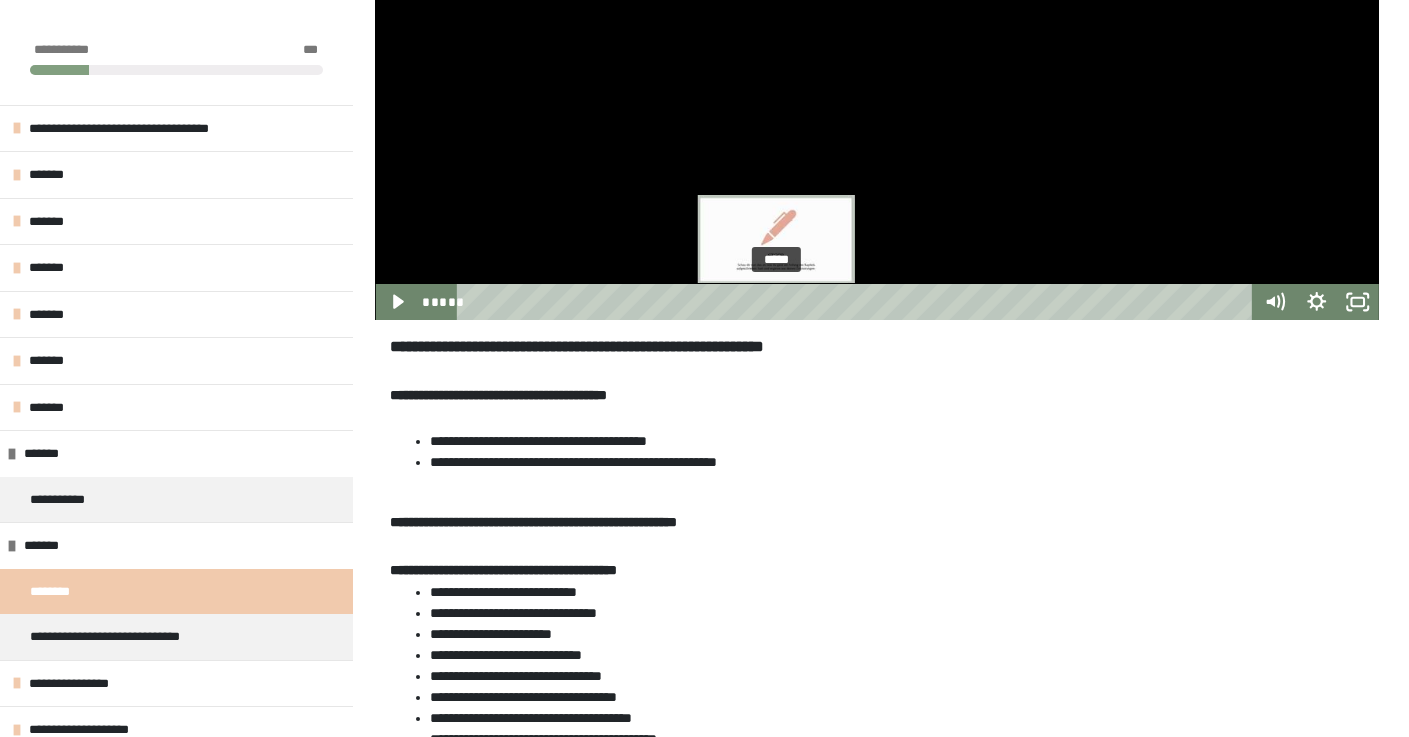 scroll, scrollTop: 557, scrollLeft: 0, axis: vertical 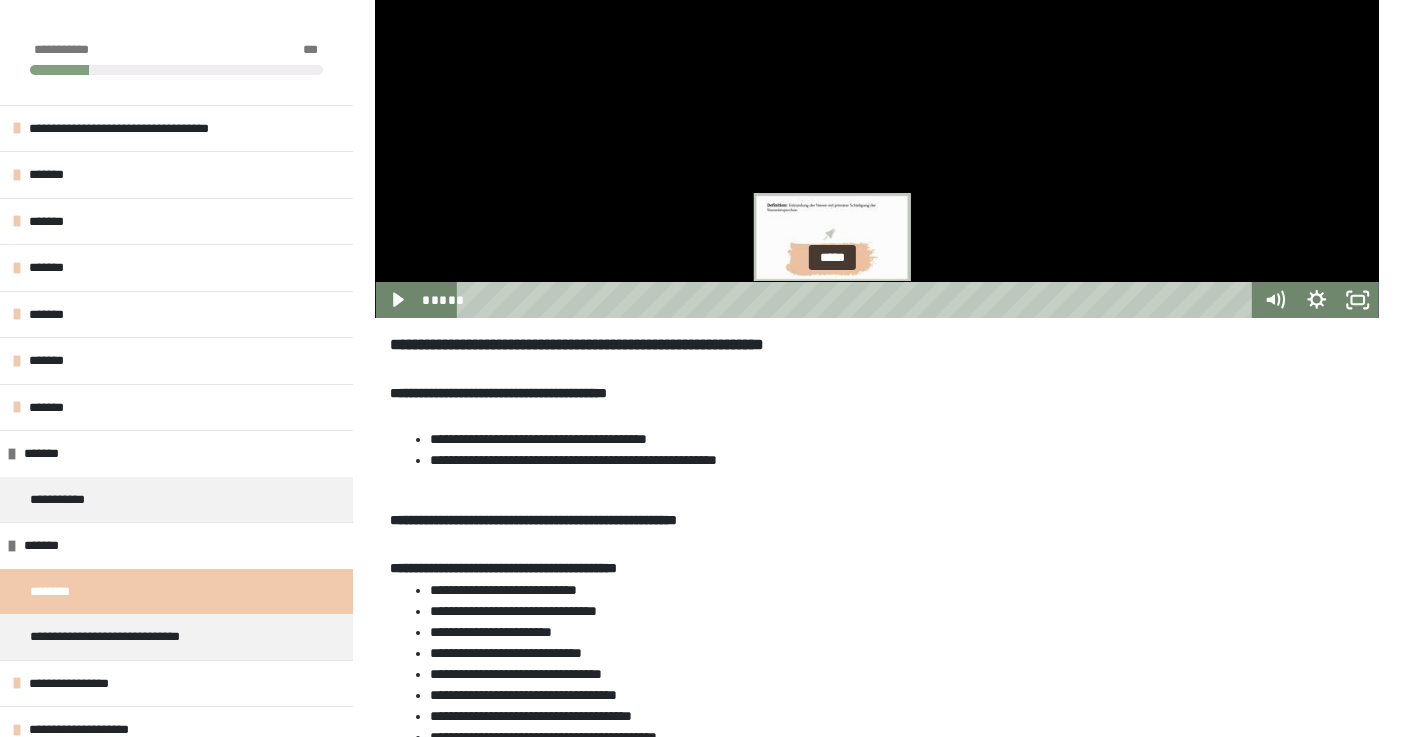 click at bounding box center (877, 35) 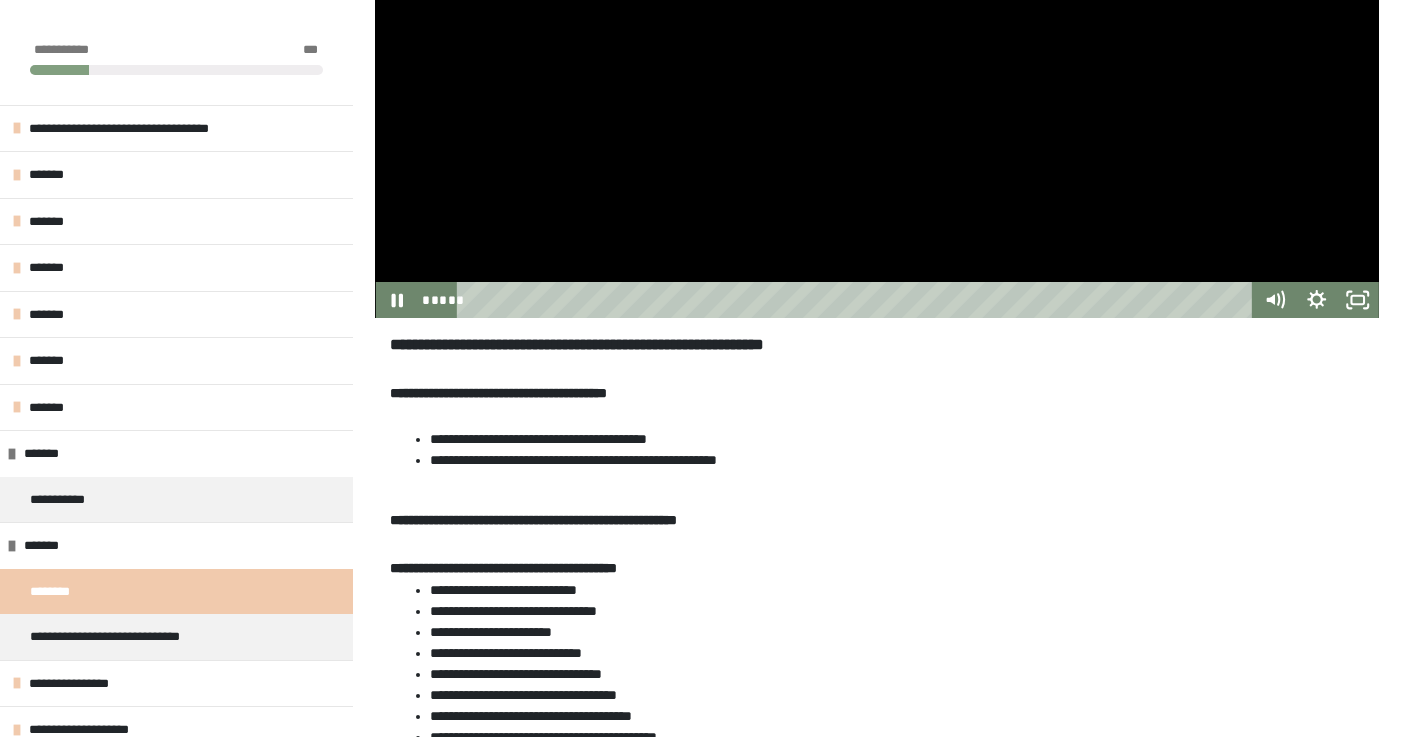 click at bounding box center [877, 35] 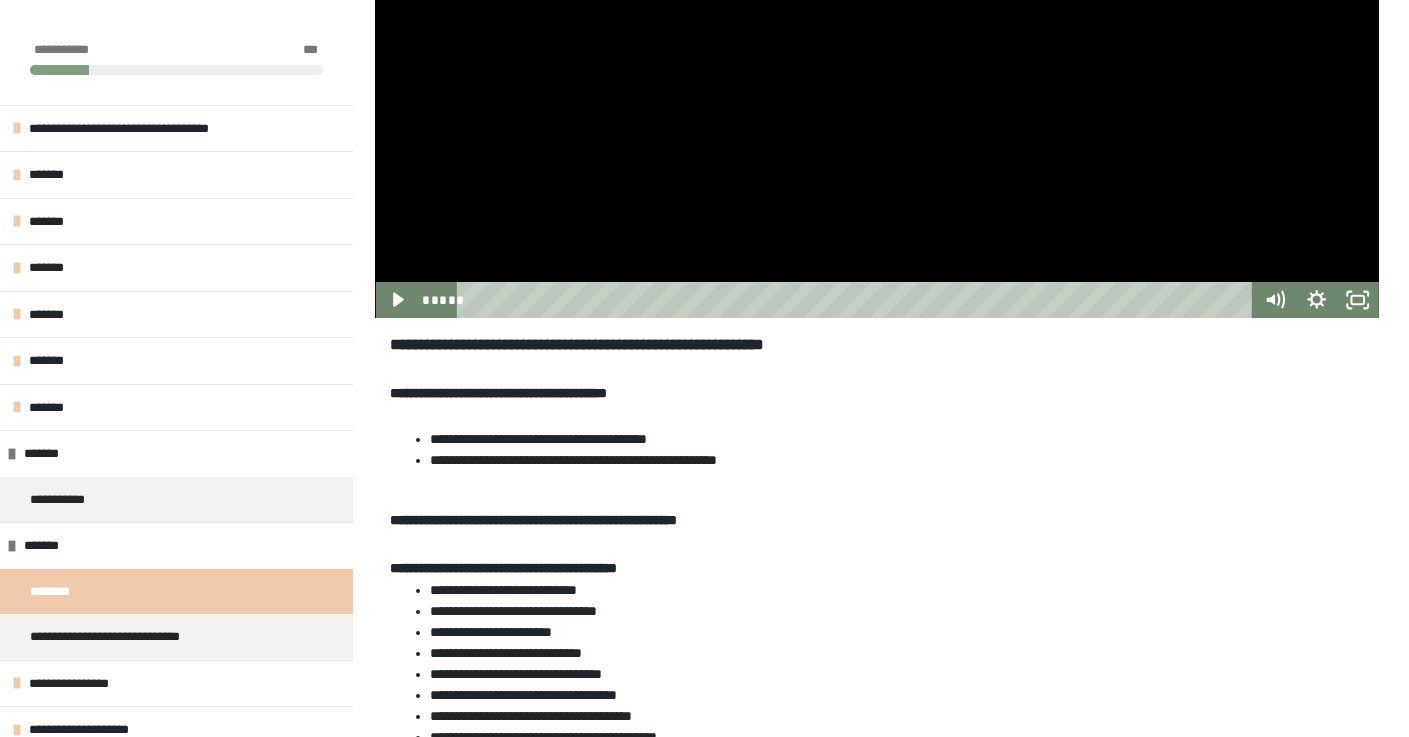 click at bounding box center (877, 35) 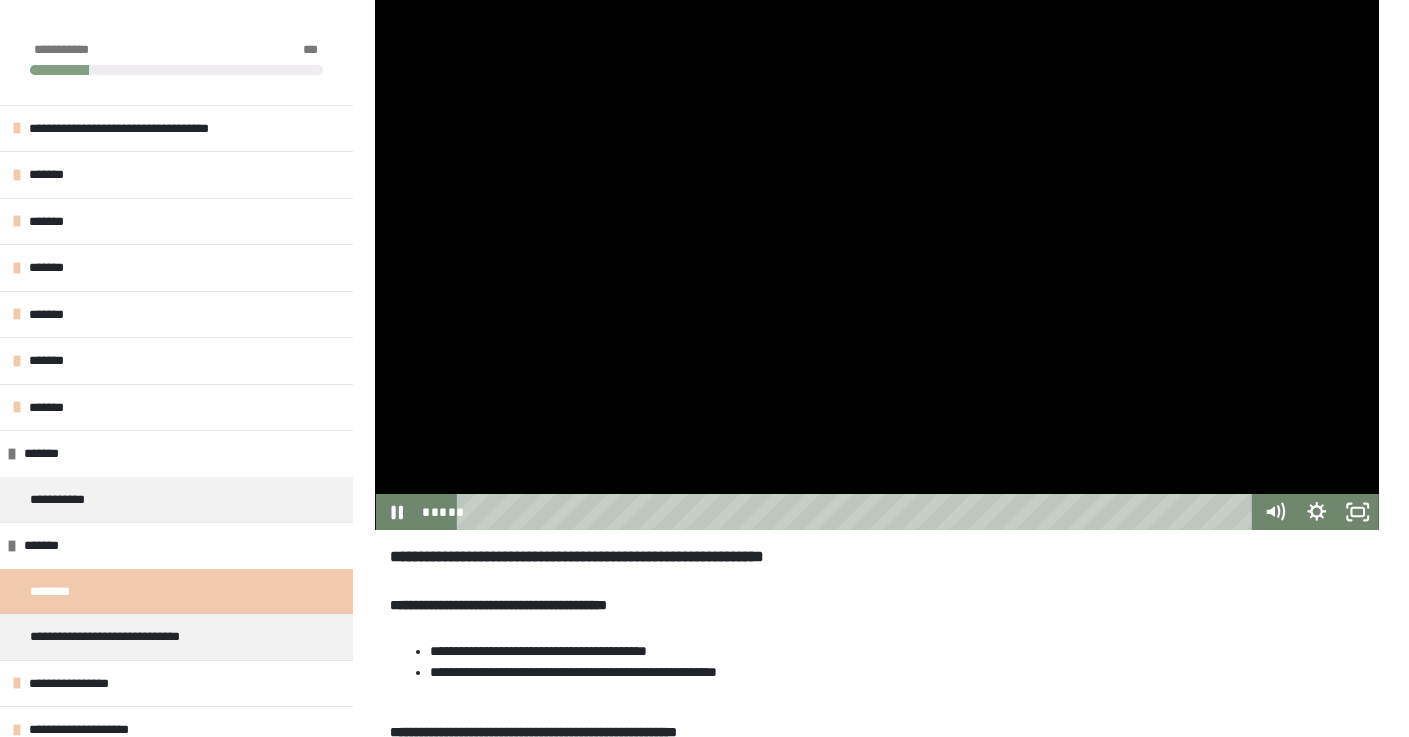 scroll, scrollTop: 343, scrollLeft: 0, axis: vertical 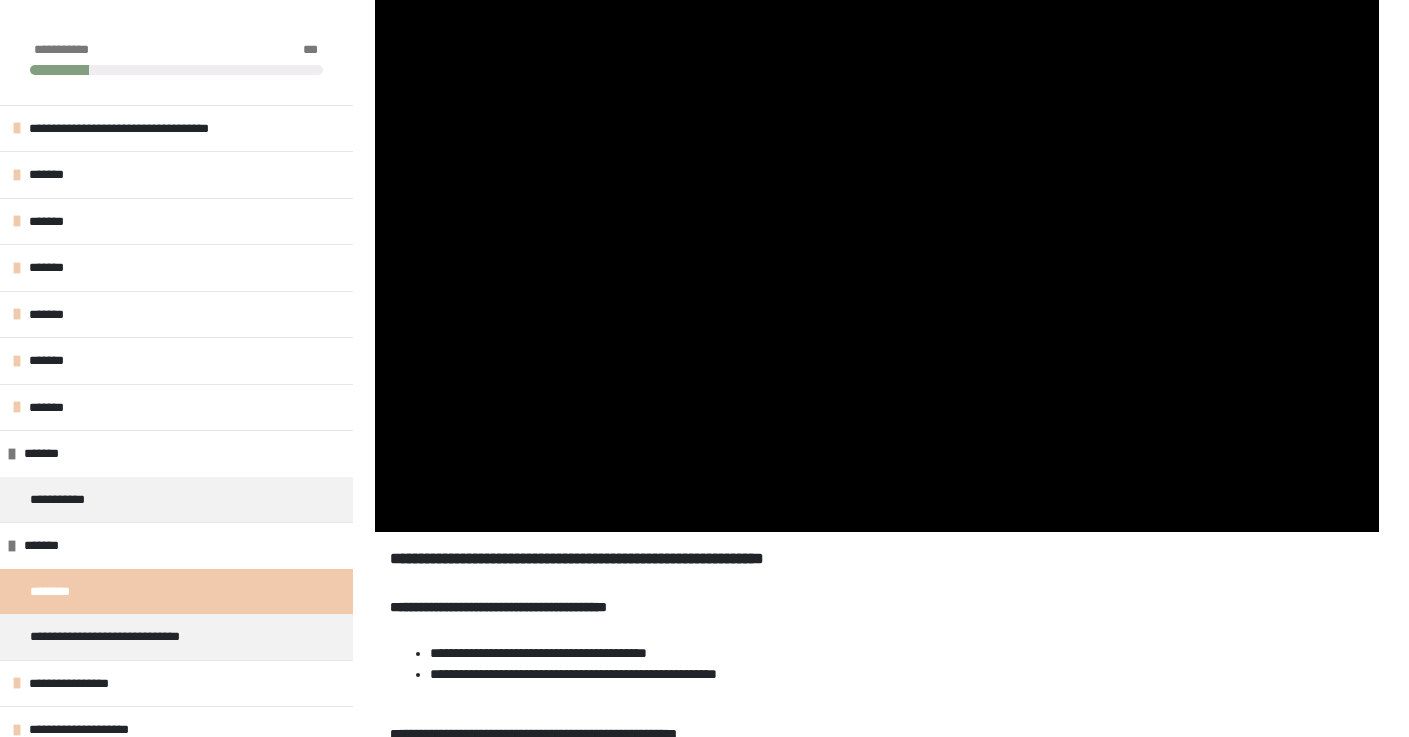 click at bounding box center [877, 249] 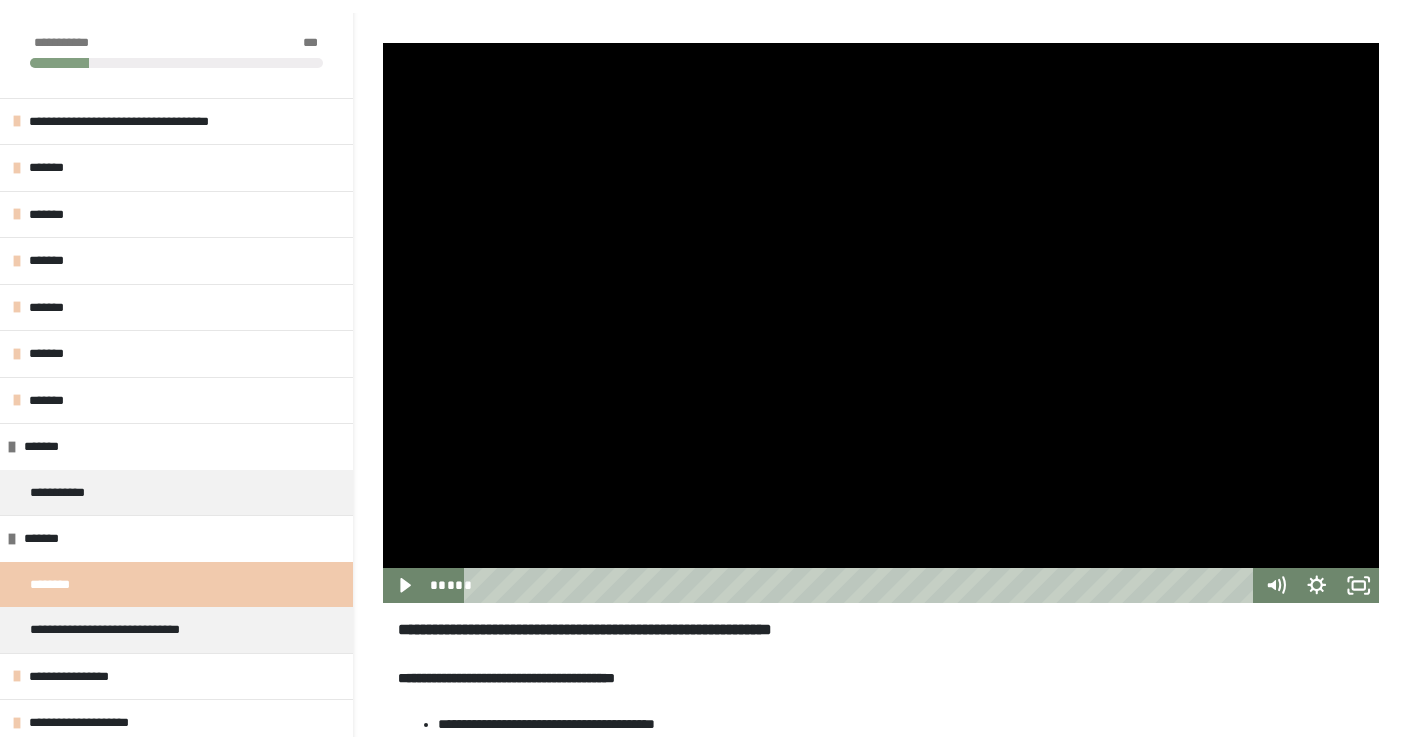 scroll, scrollTop: 278, scrollLeft: 0, axis: vertical 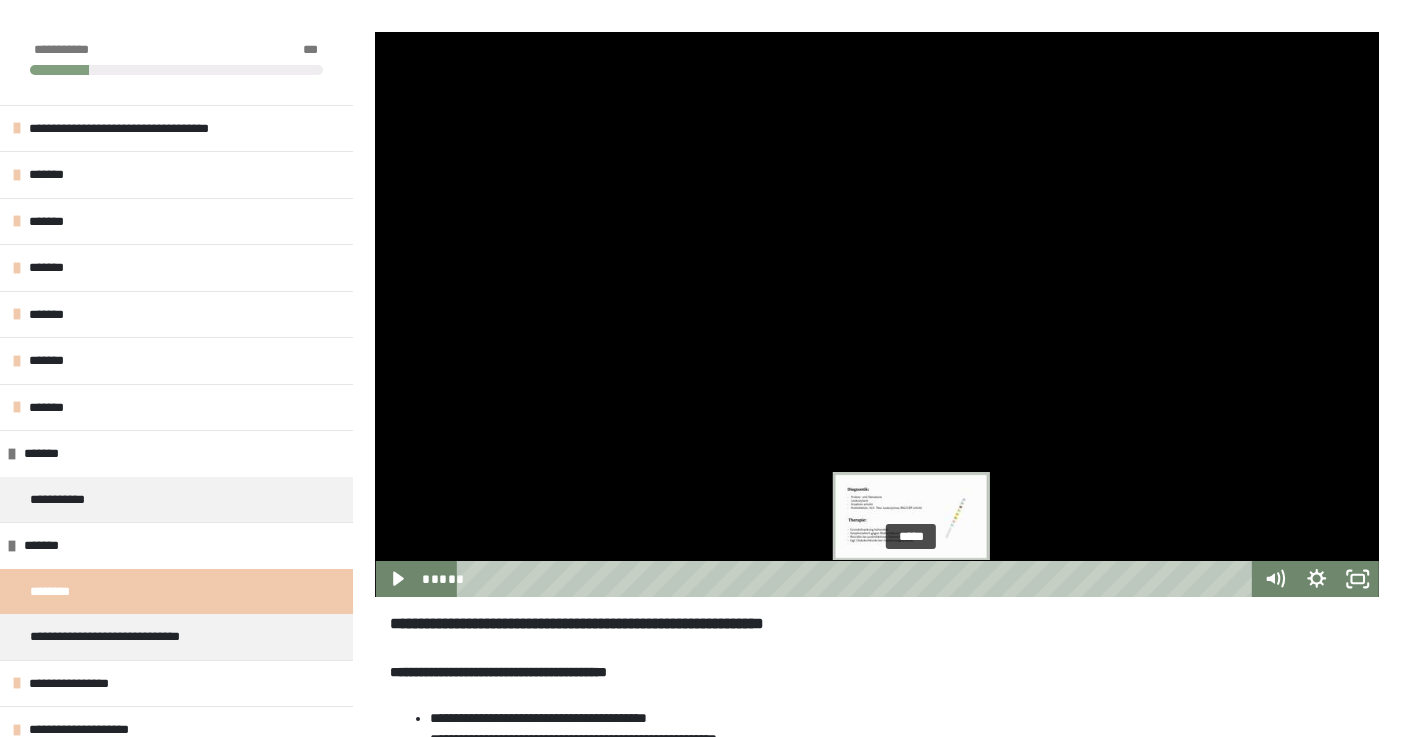 click on "*****" at bounding box center (858, 579) 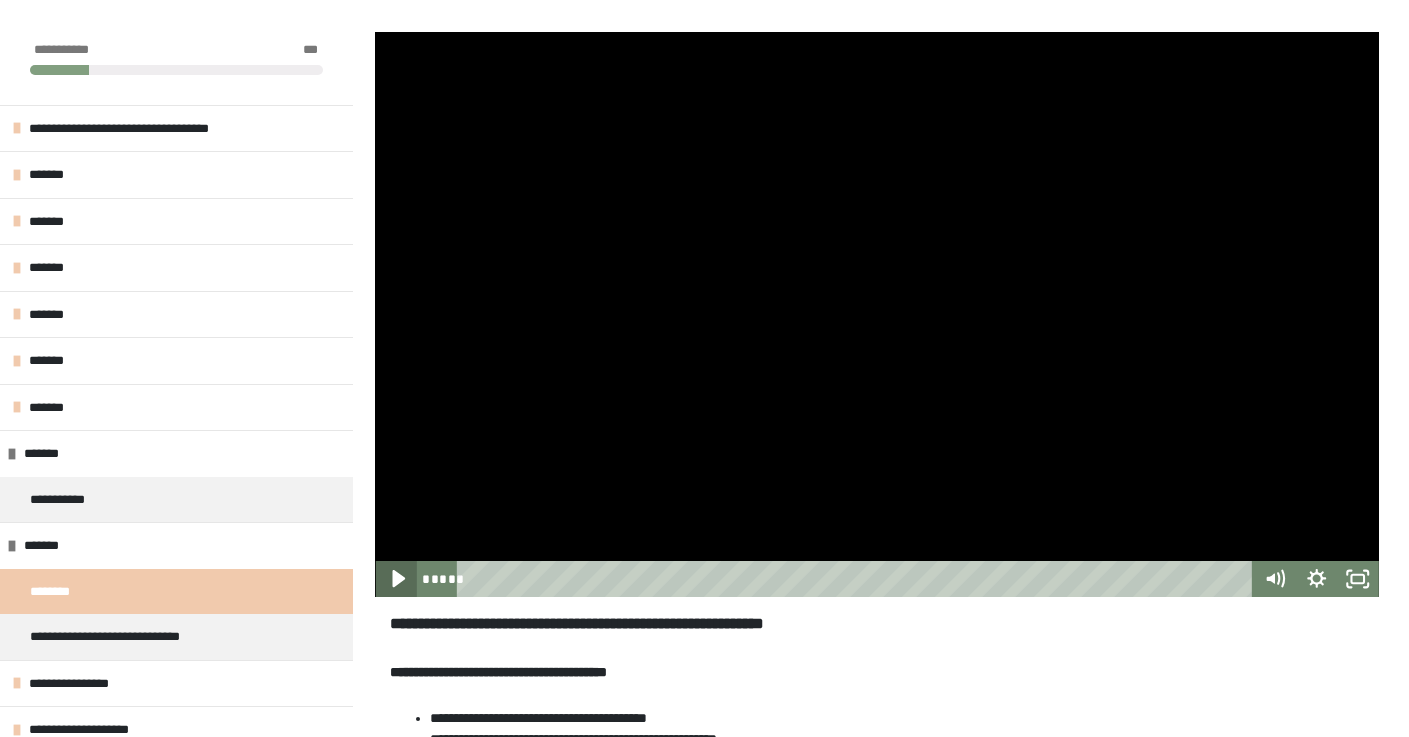 click 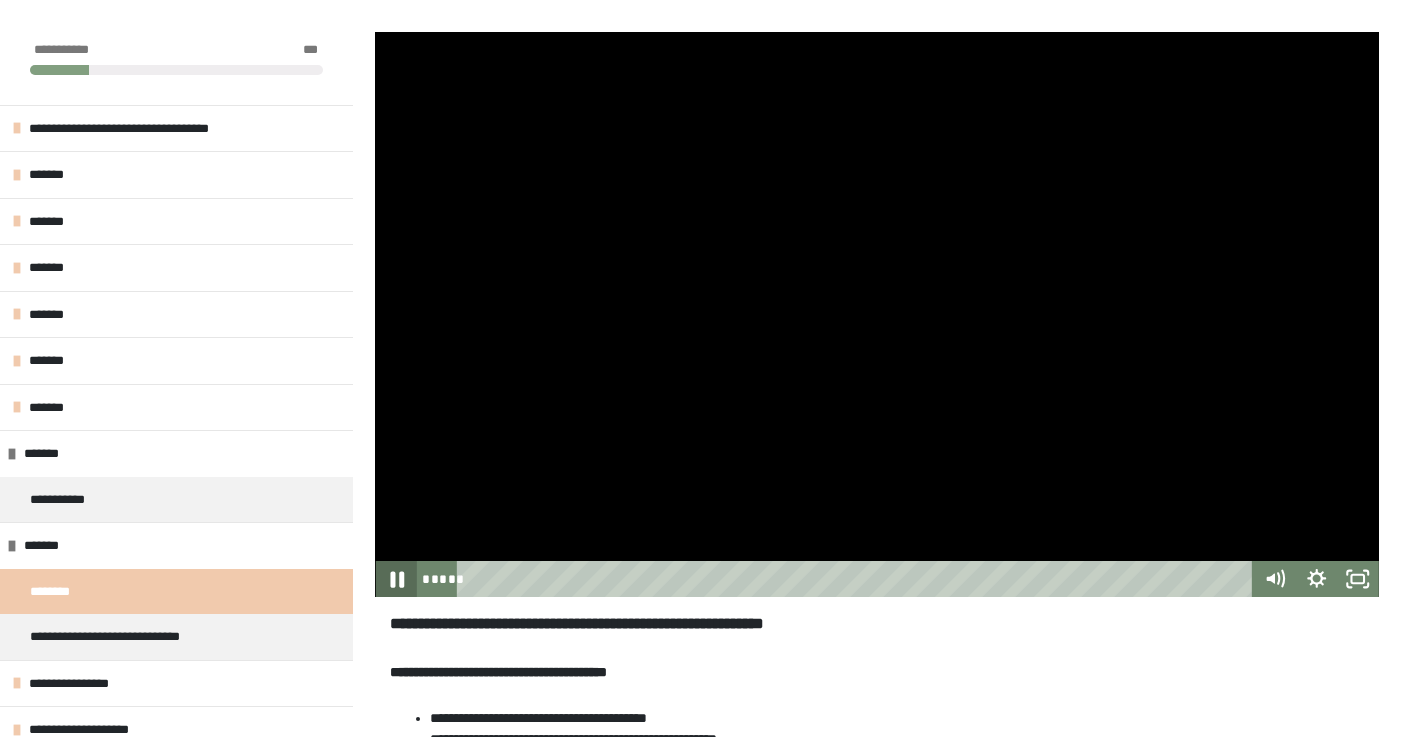 click 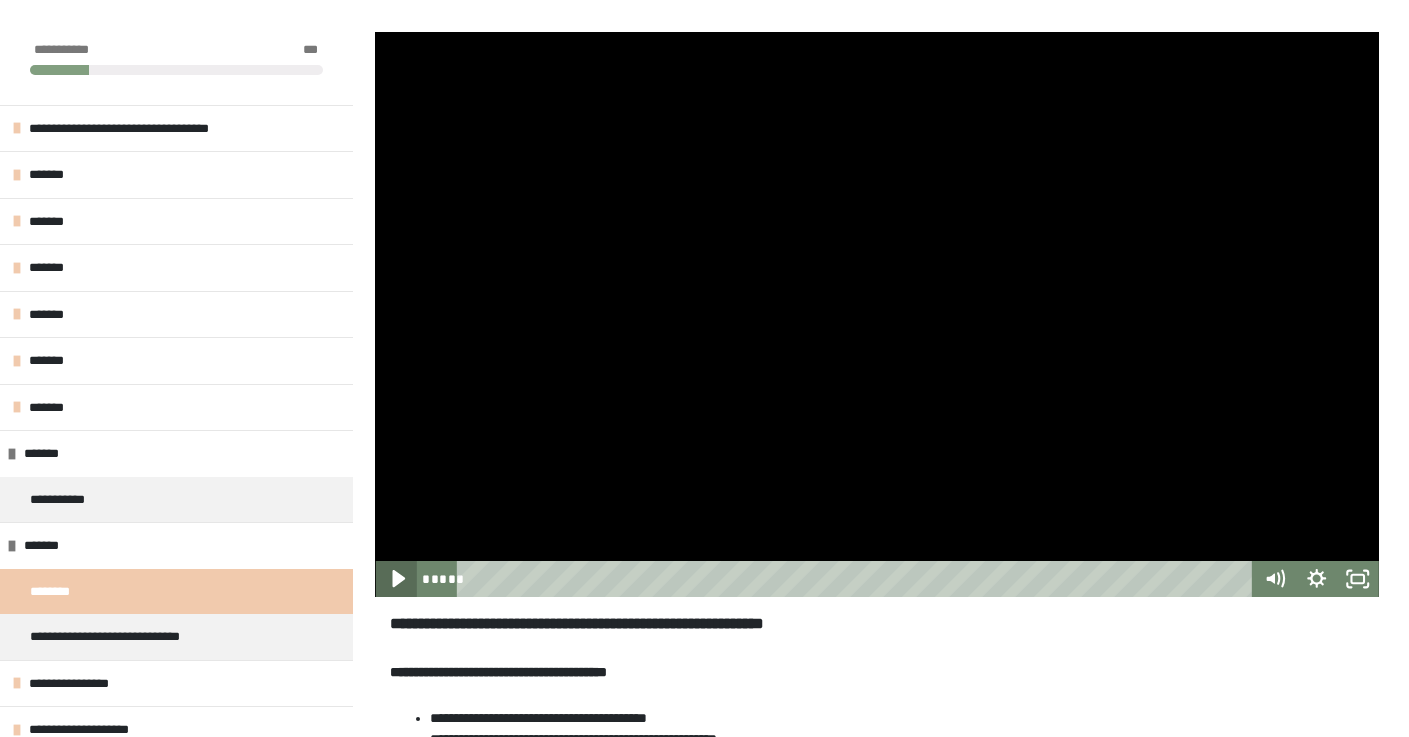 click 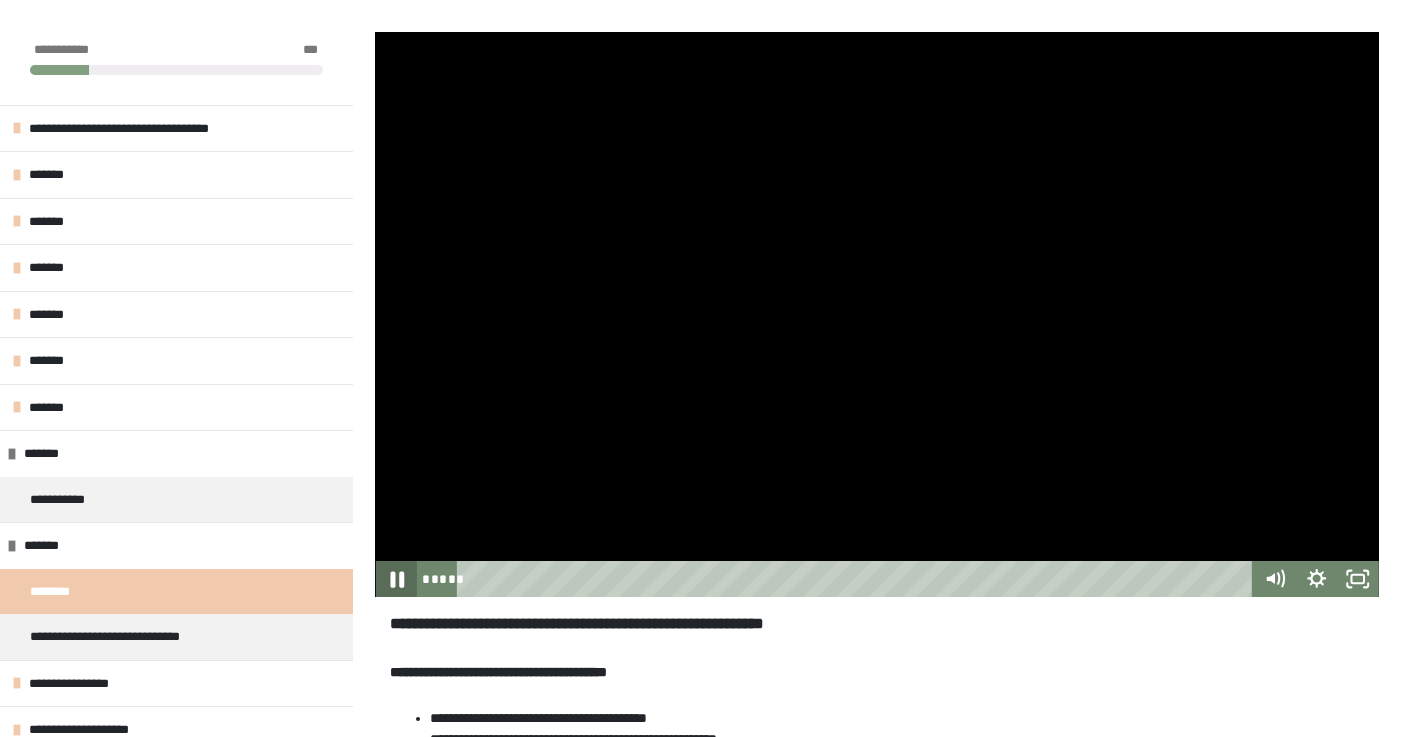 click 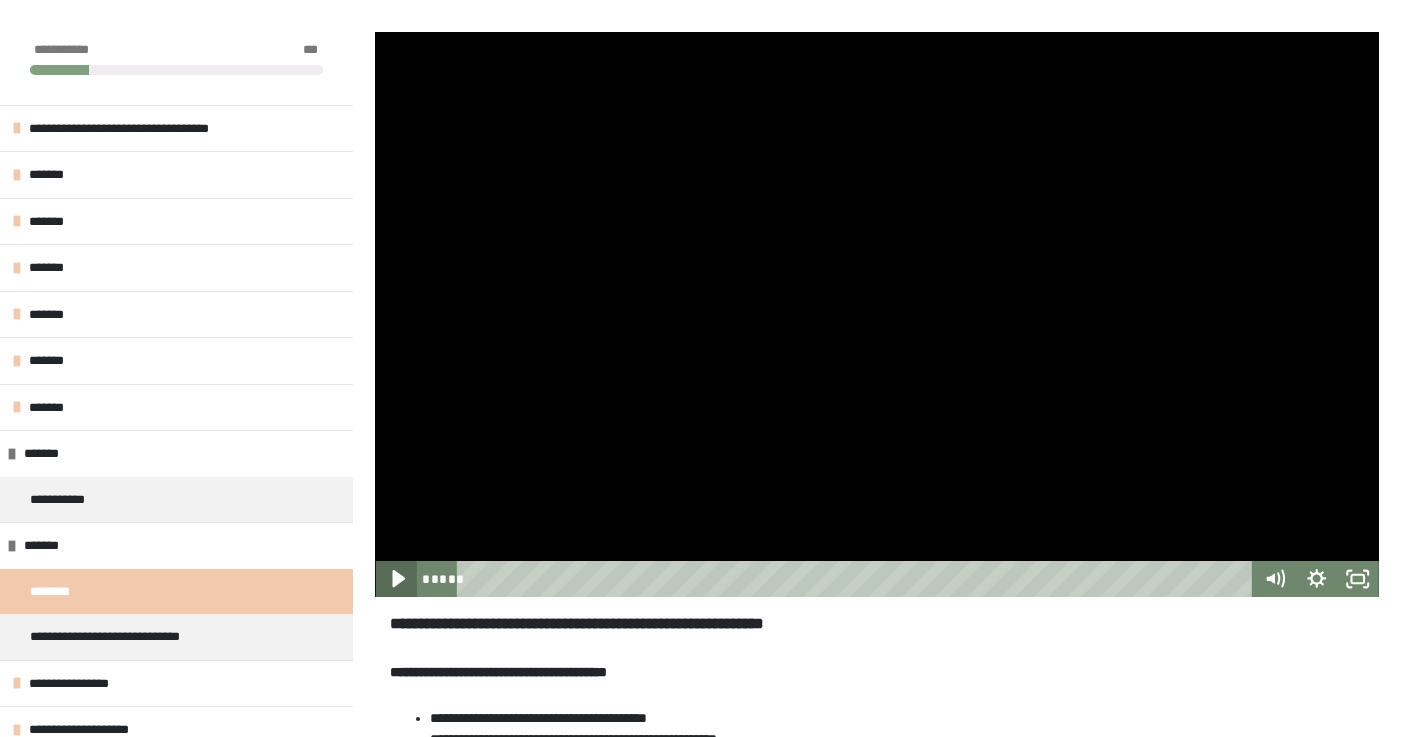click 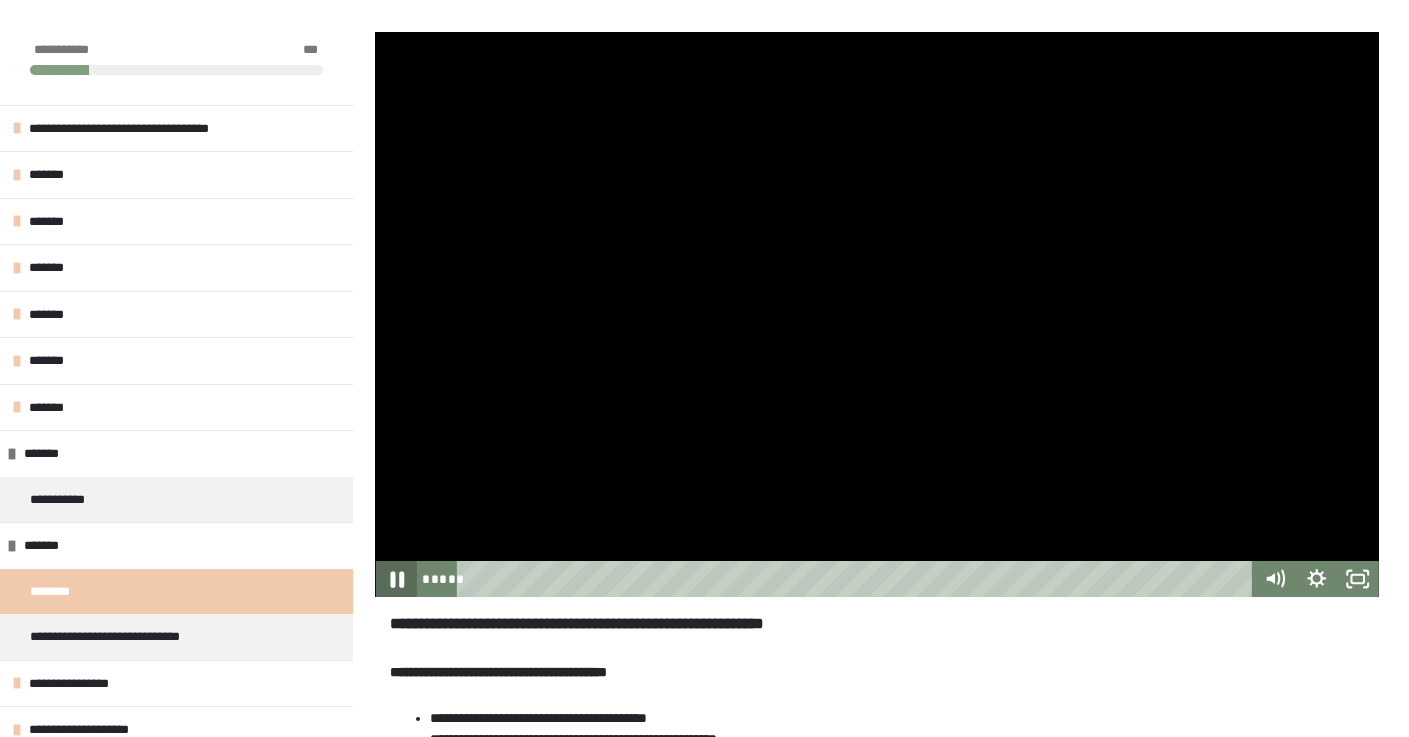 click 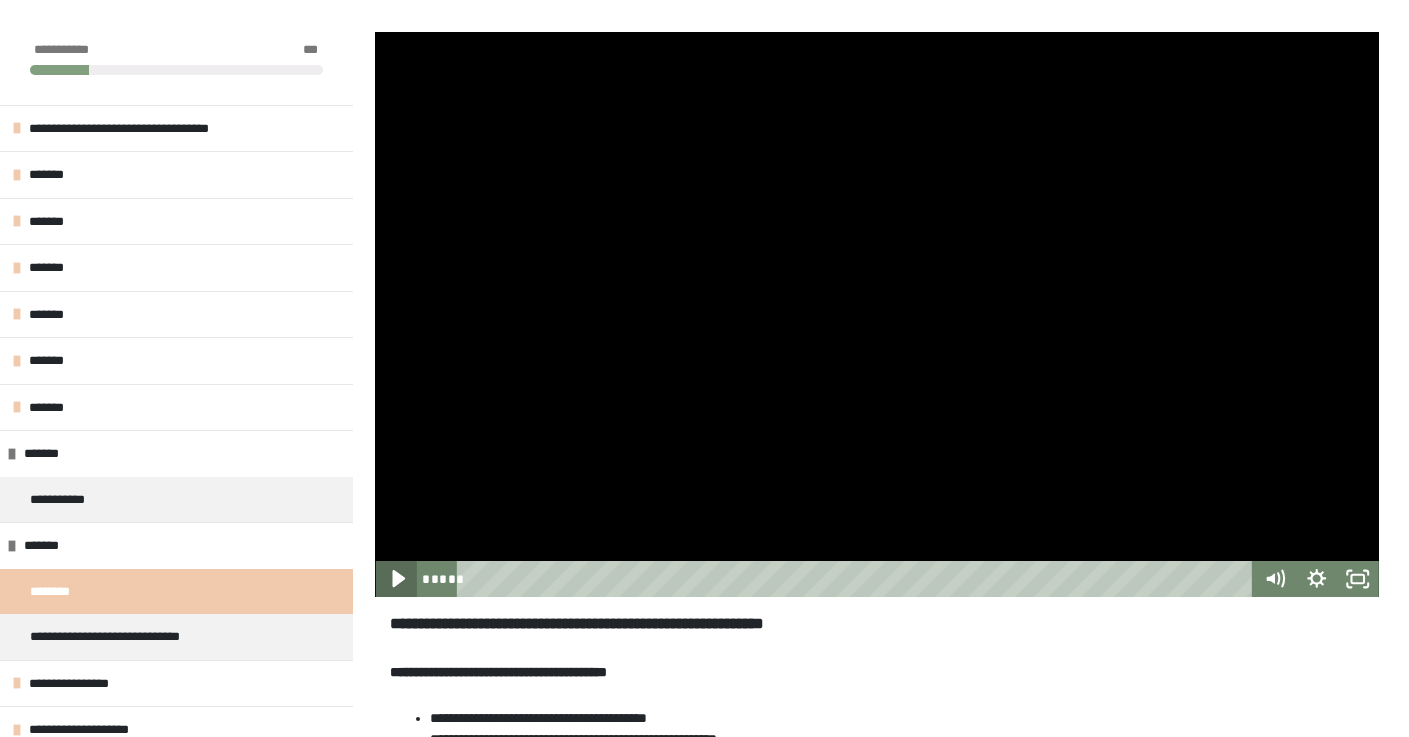 click 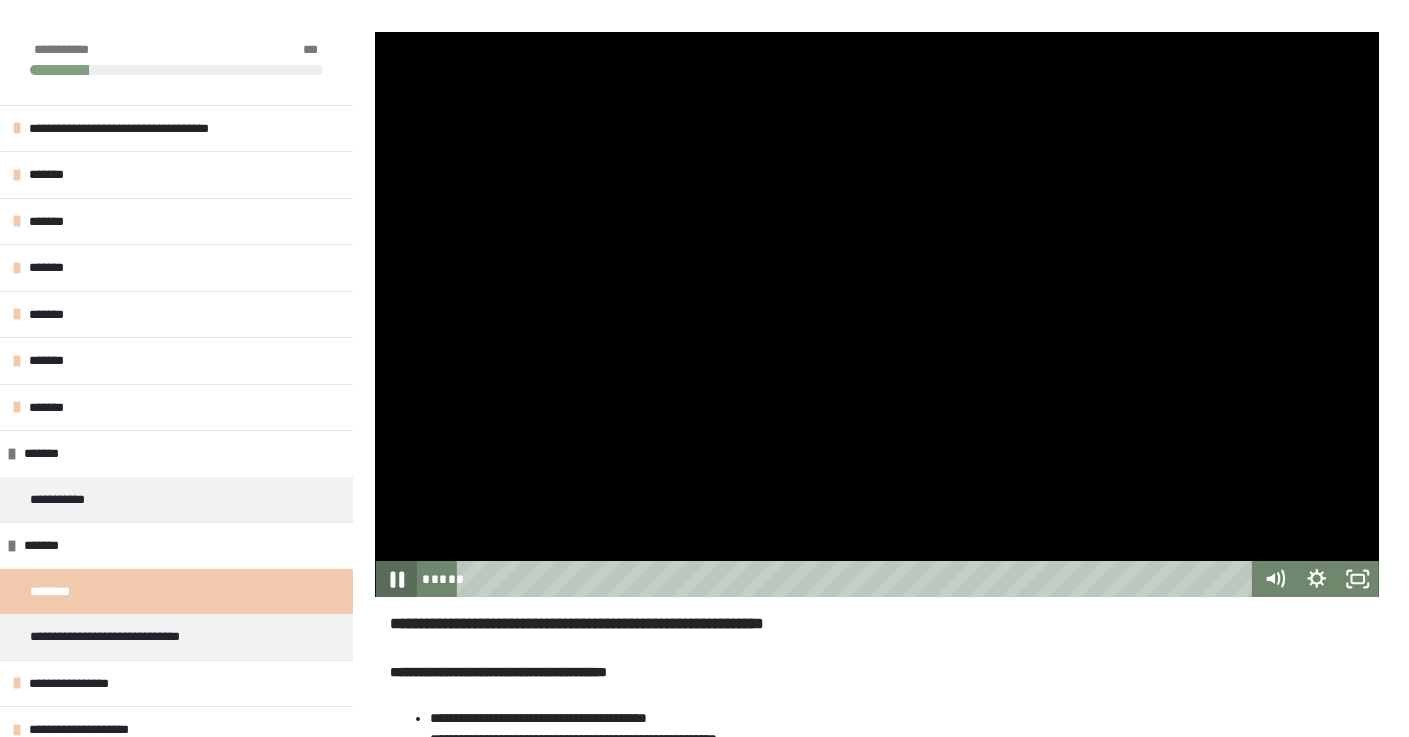 click 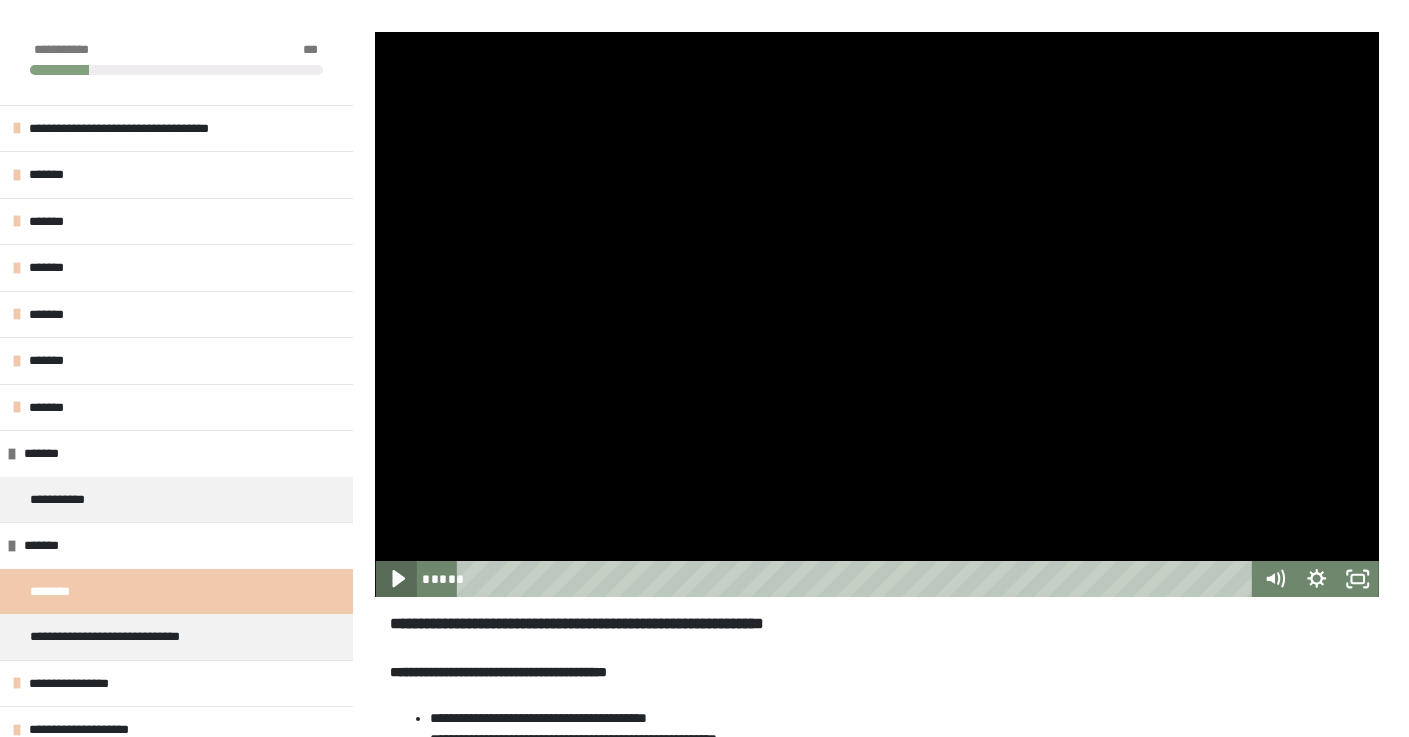 click 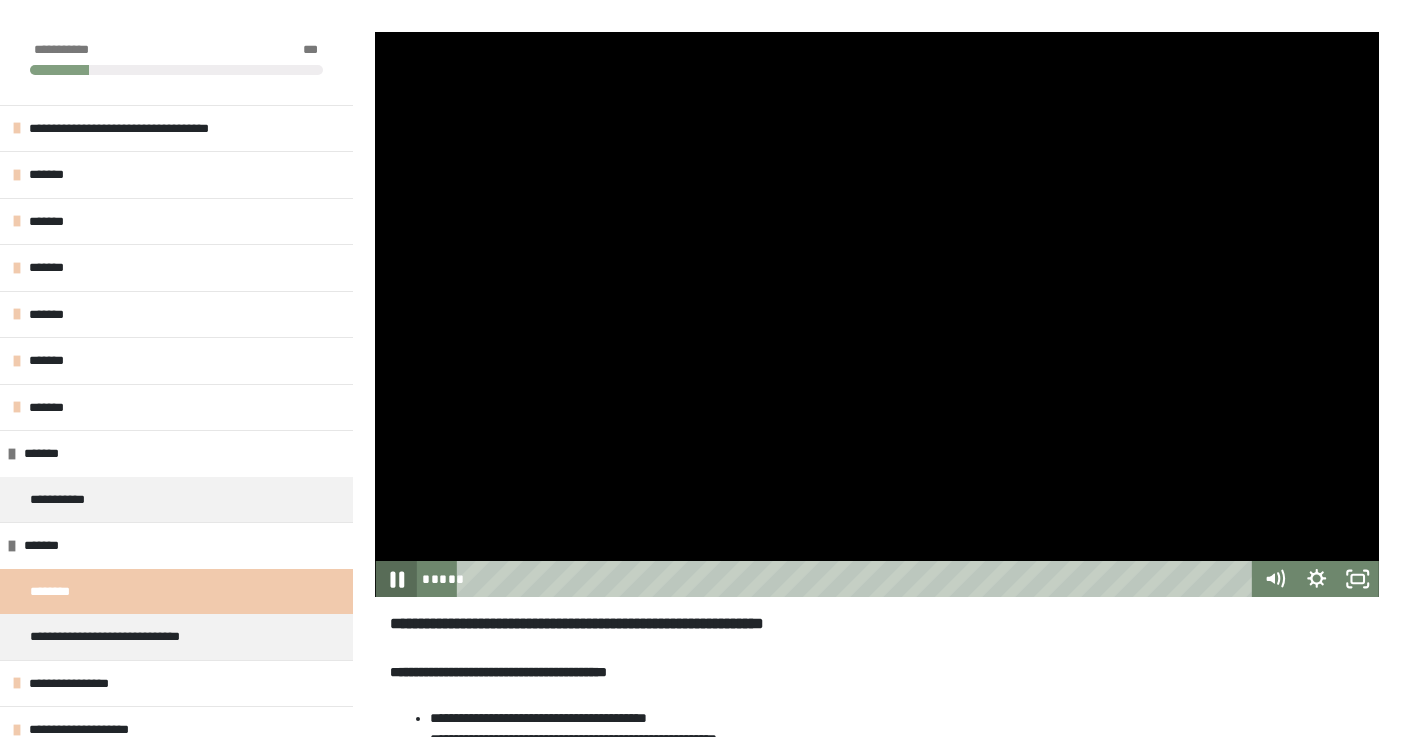 click 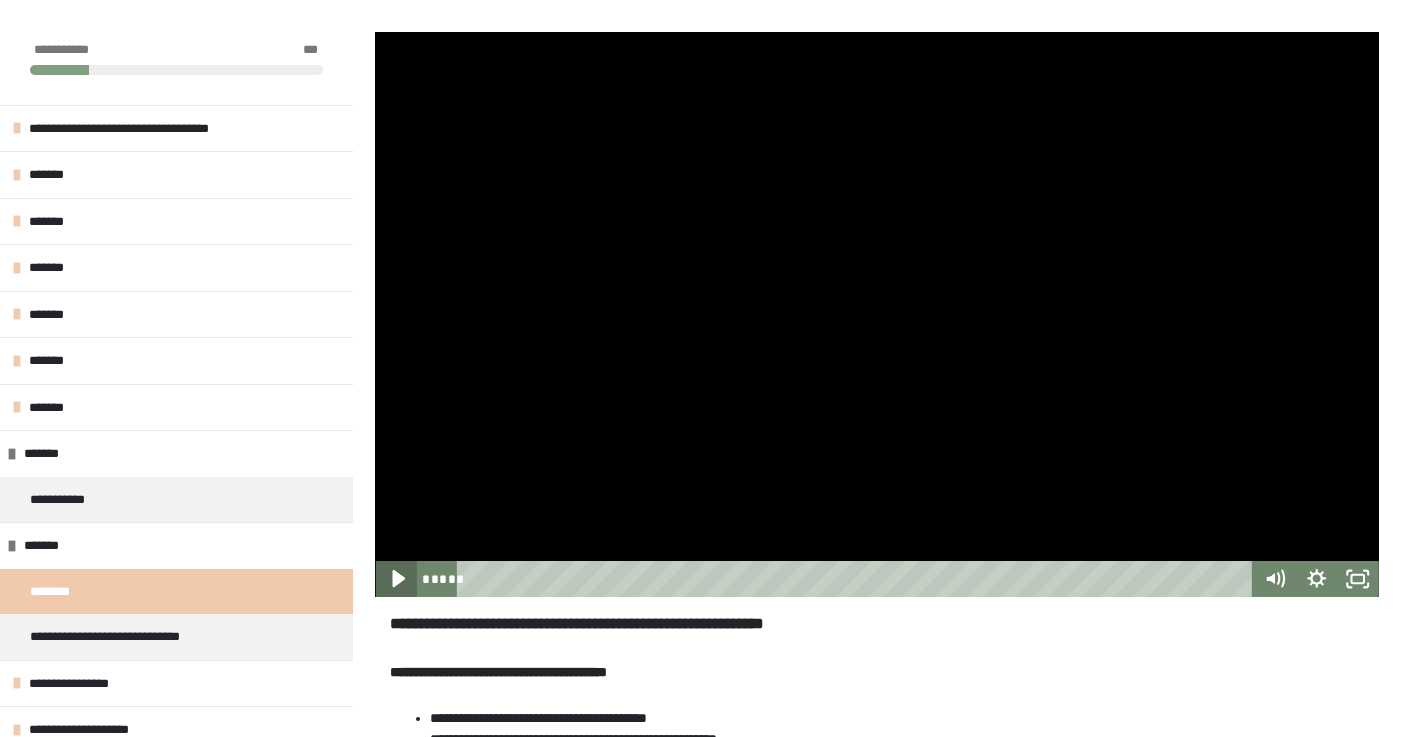 click 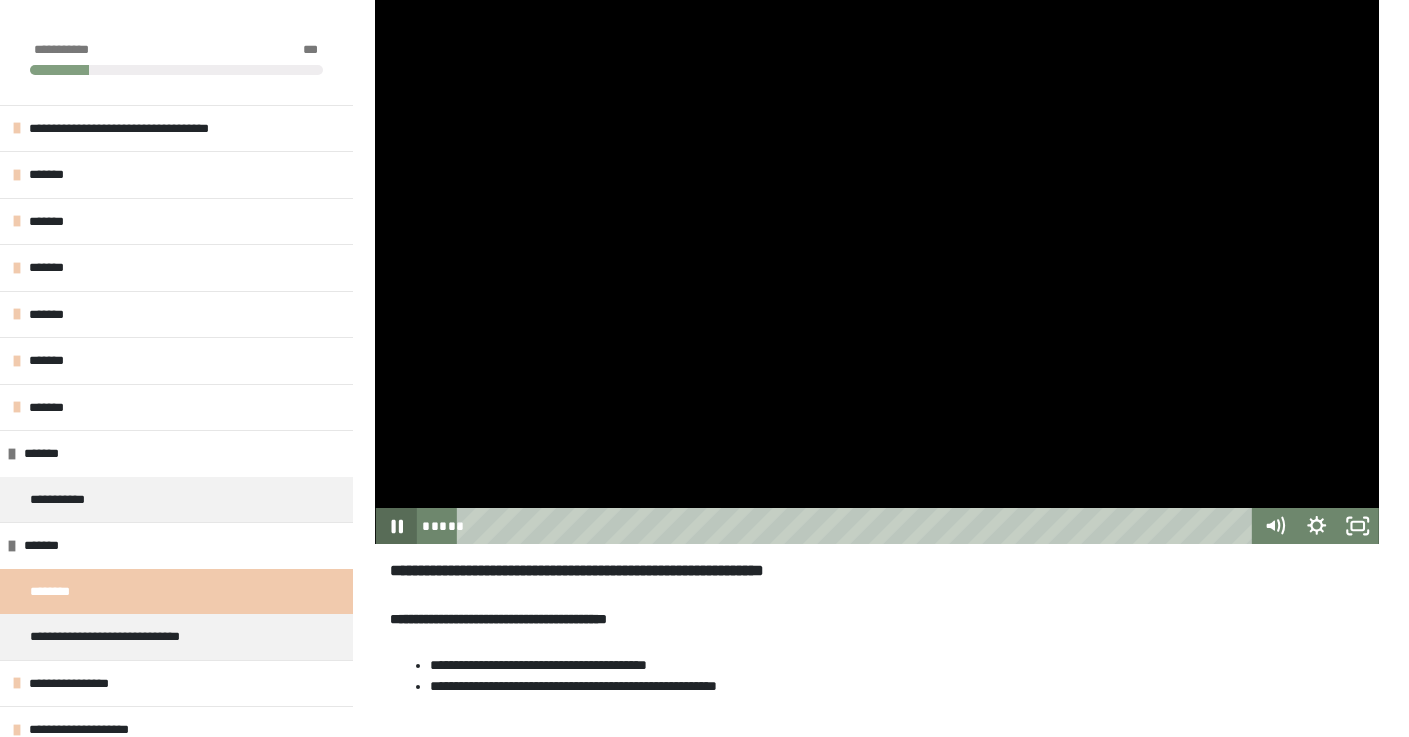 scroll, scrollTop: 330, scrollLeft: 0, axis: vertical 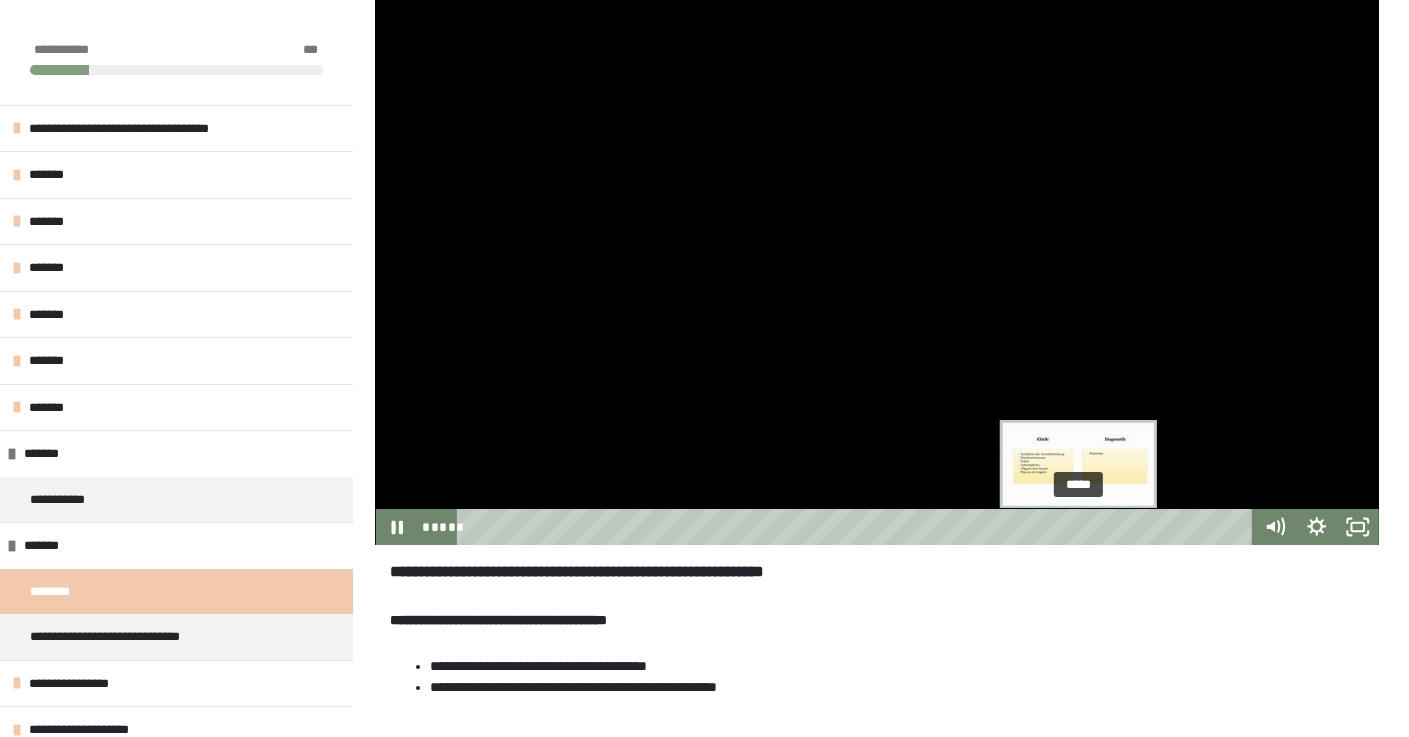 click on "*****" at bounding box center (858, 527) 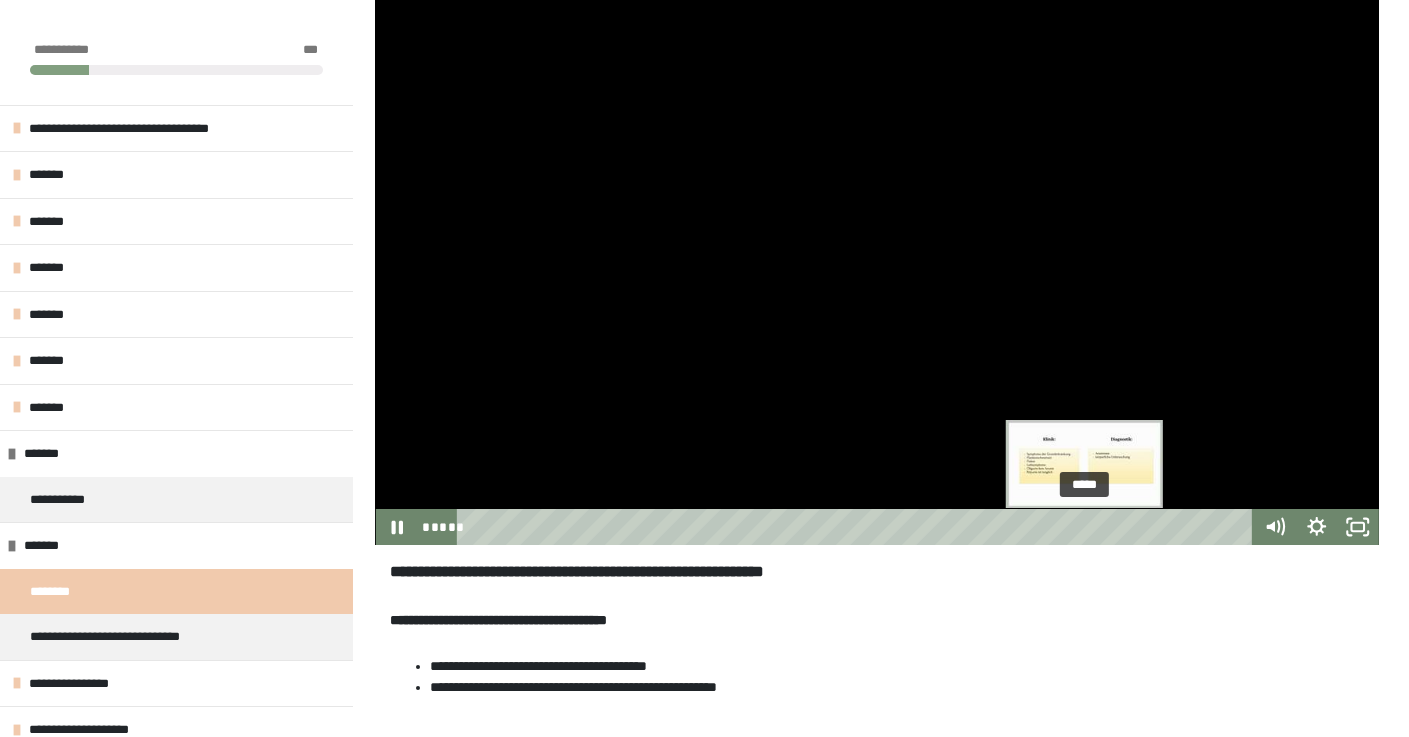 click on "*****" at bounding box center (858, 527) 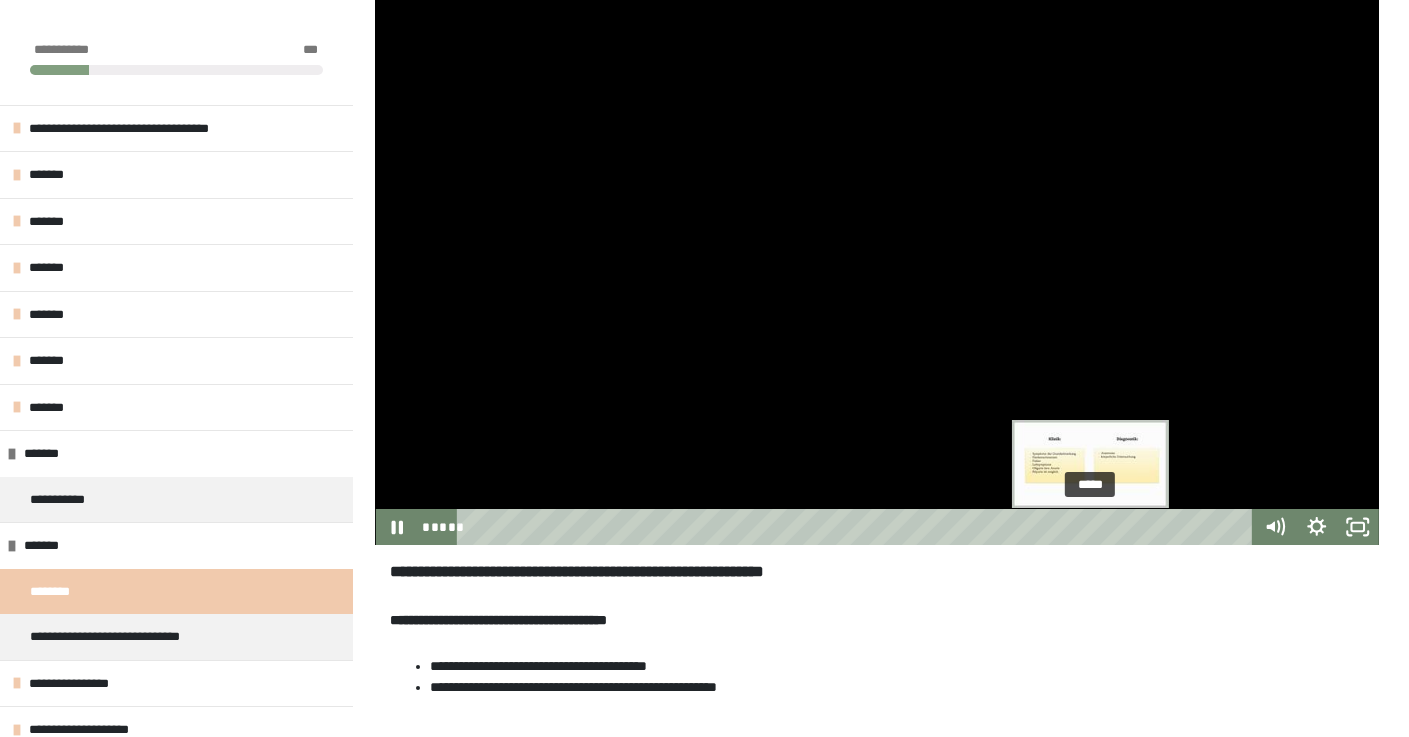 click on "*****" at bounding box center [858, 527] 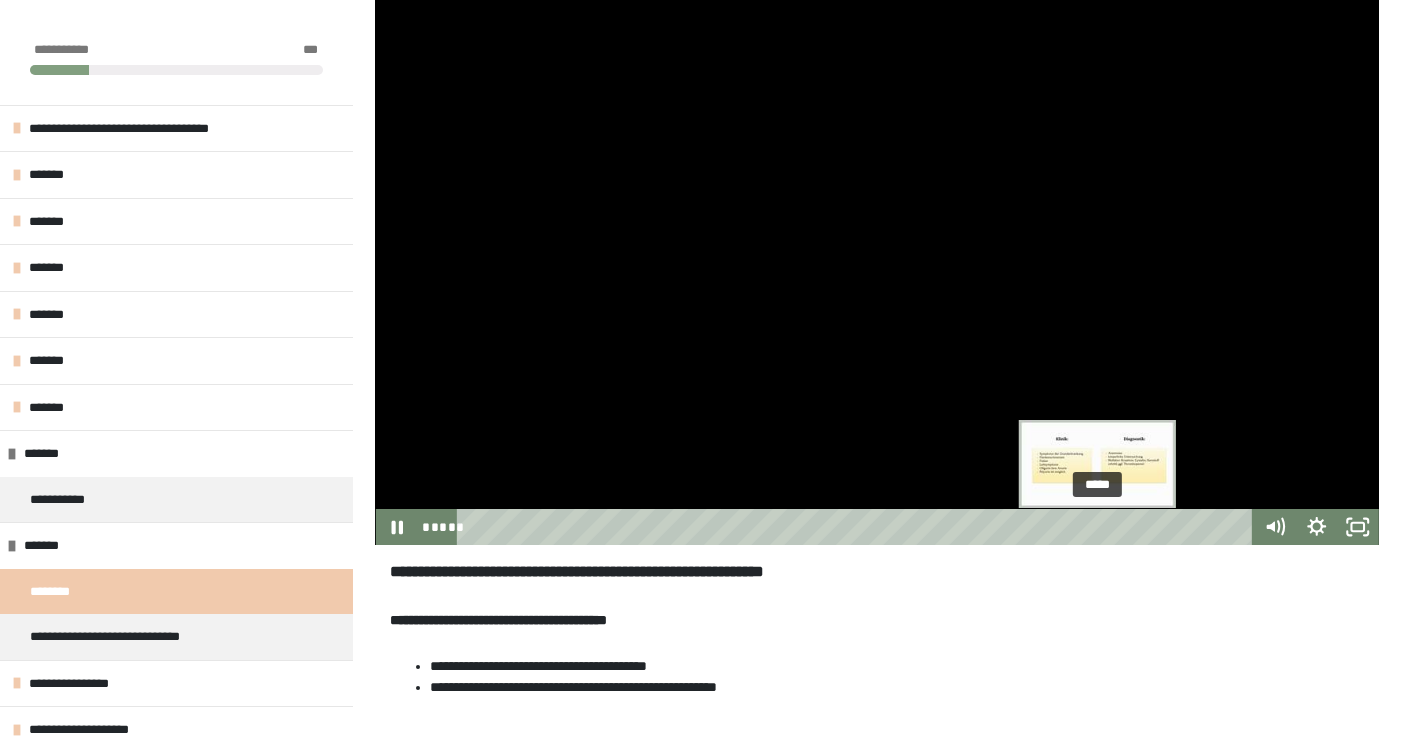click on "*****" at bounding box center (858, 527) 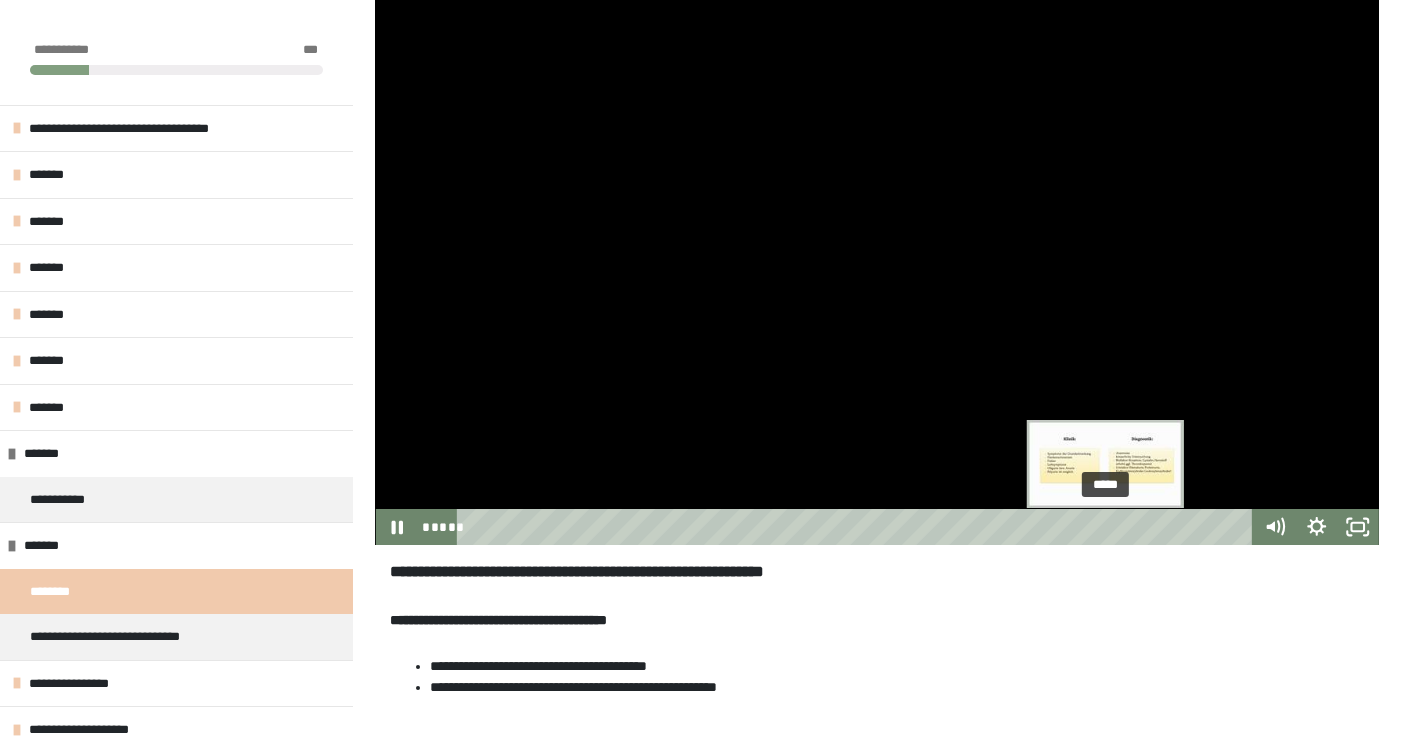 click on "*****" at bounding box center [858, 527] 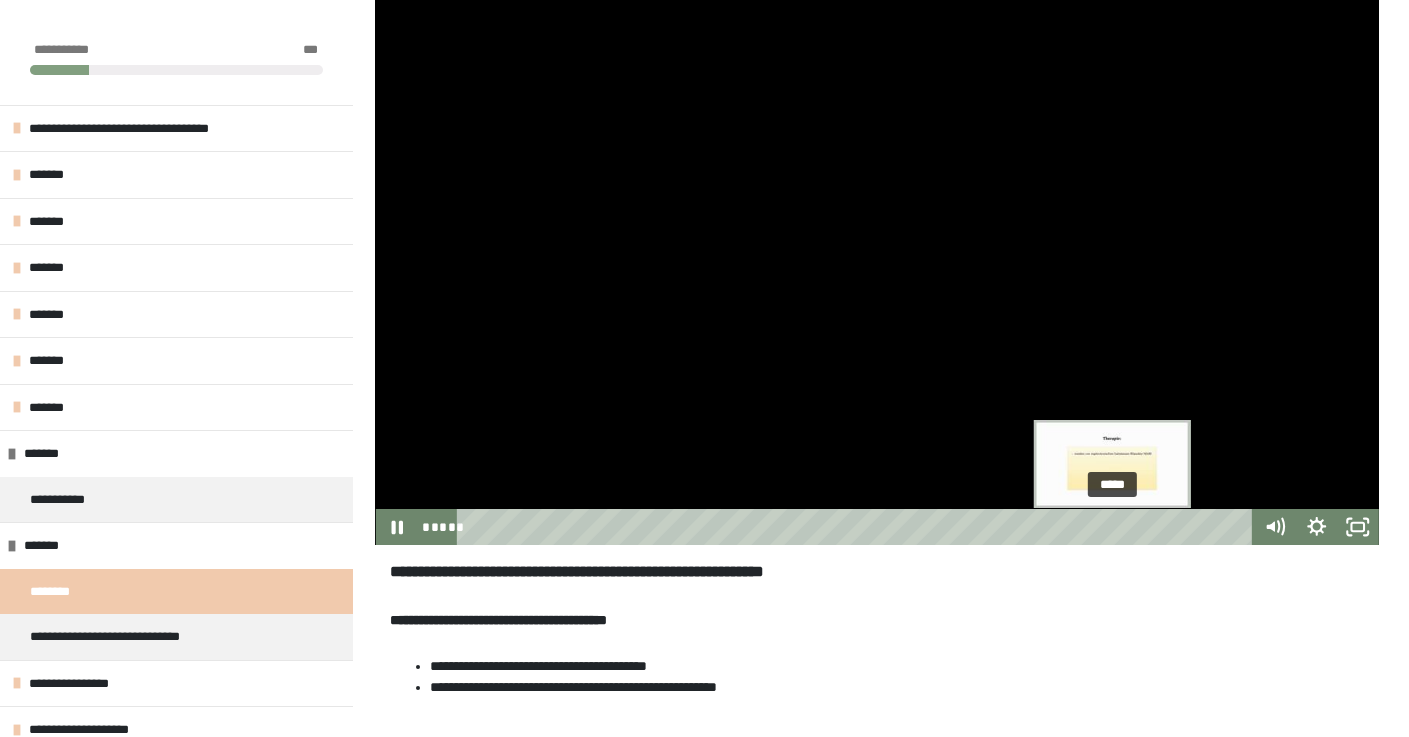 click on "*****" at bounding box center [858, 527] 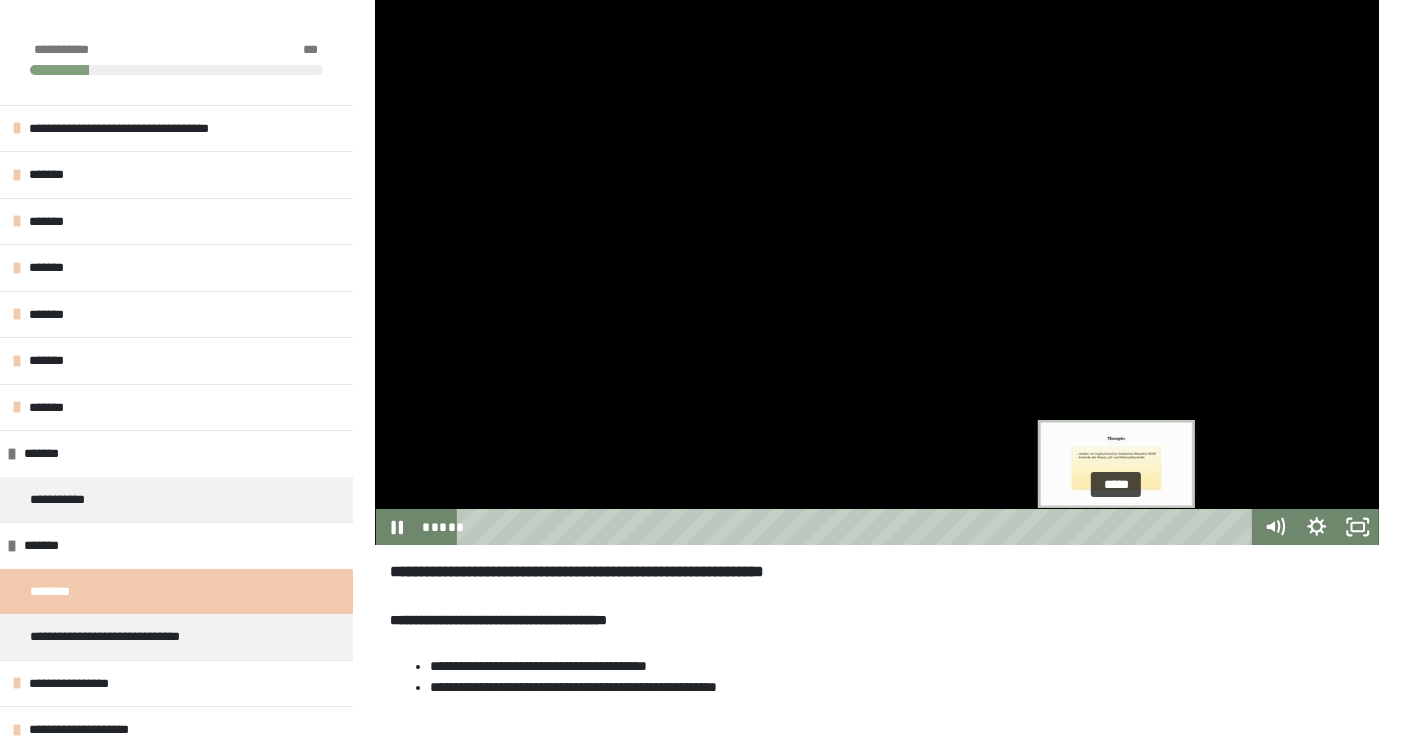 click at bounding box center [1117, 527] 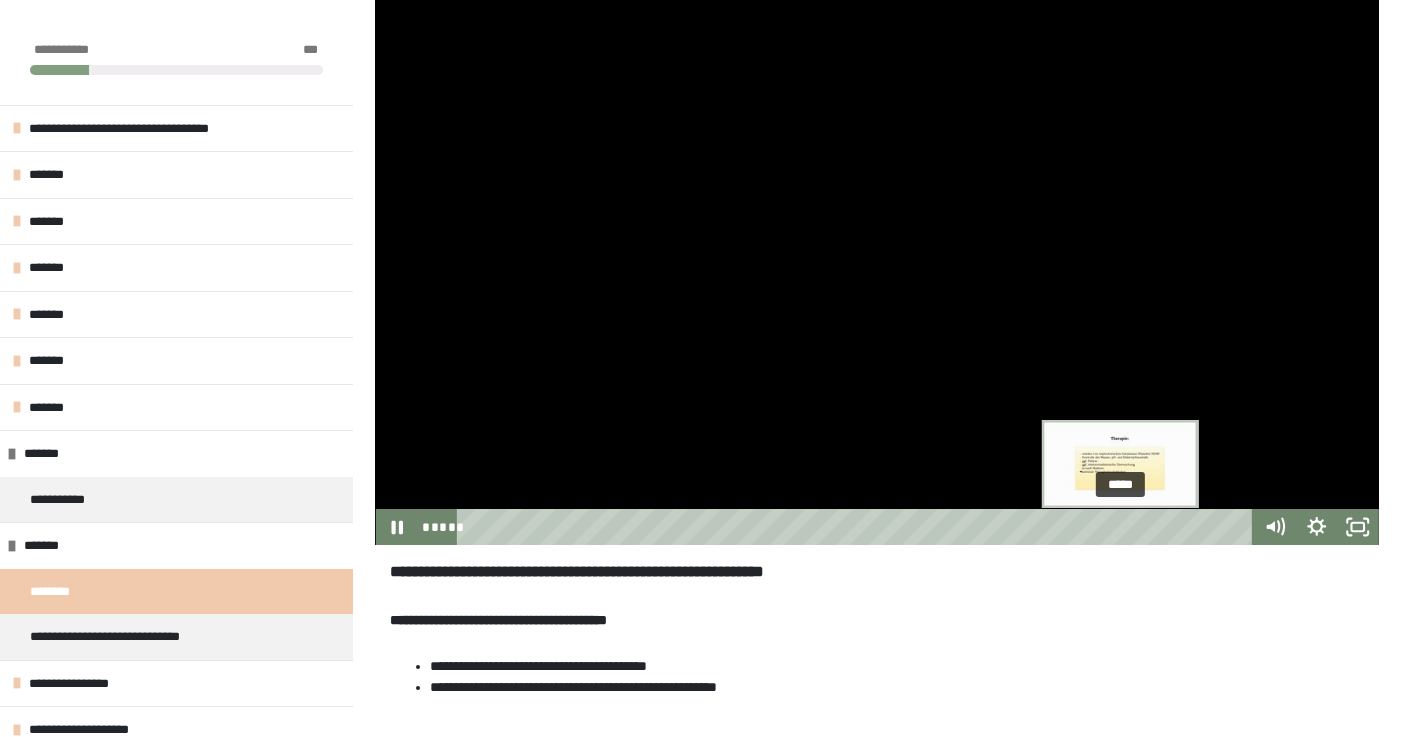 click at bounding box center (1121, 527) 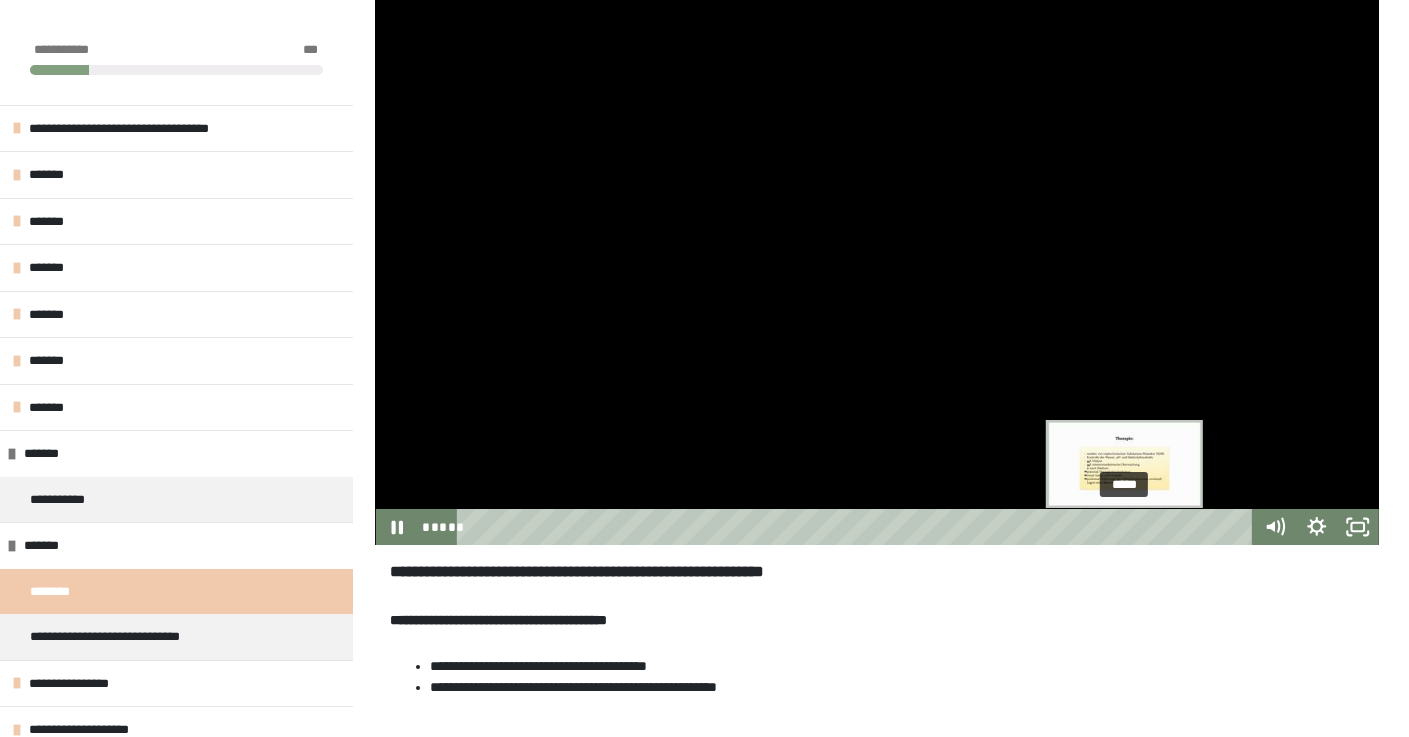 click at bounding box center (1125, 527) 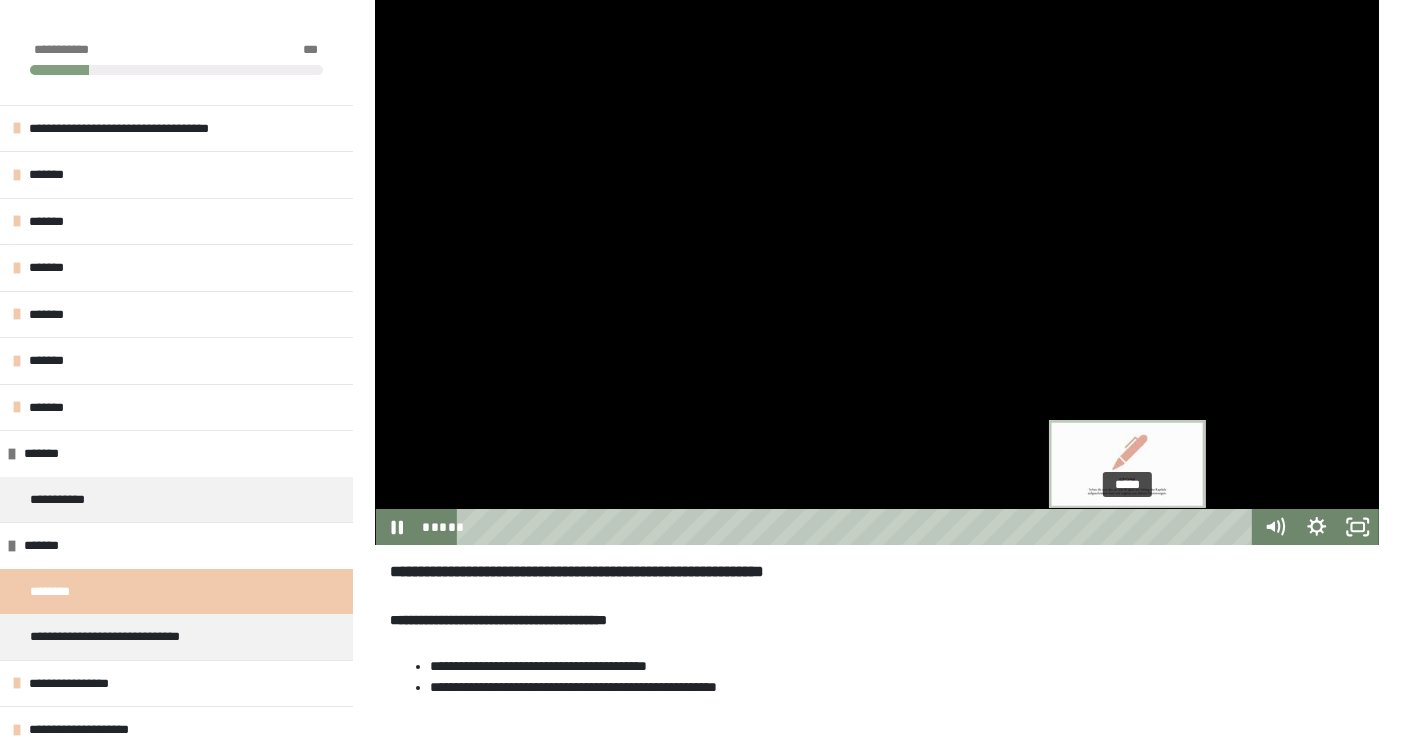 click at bounding box center (1128, 527) 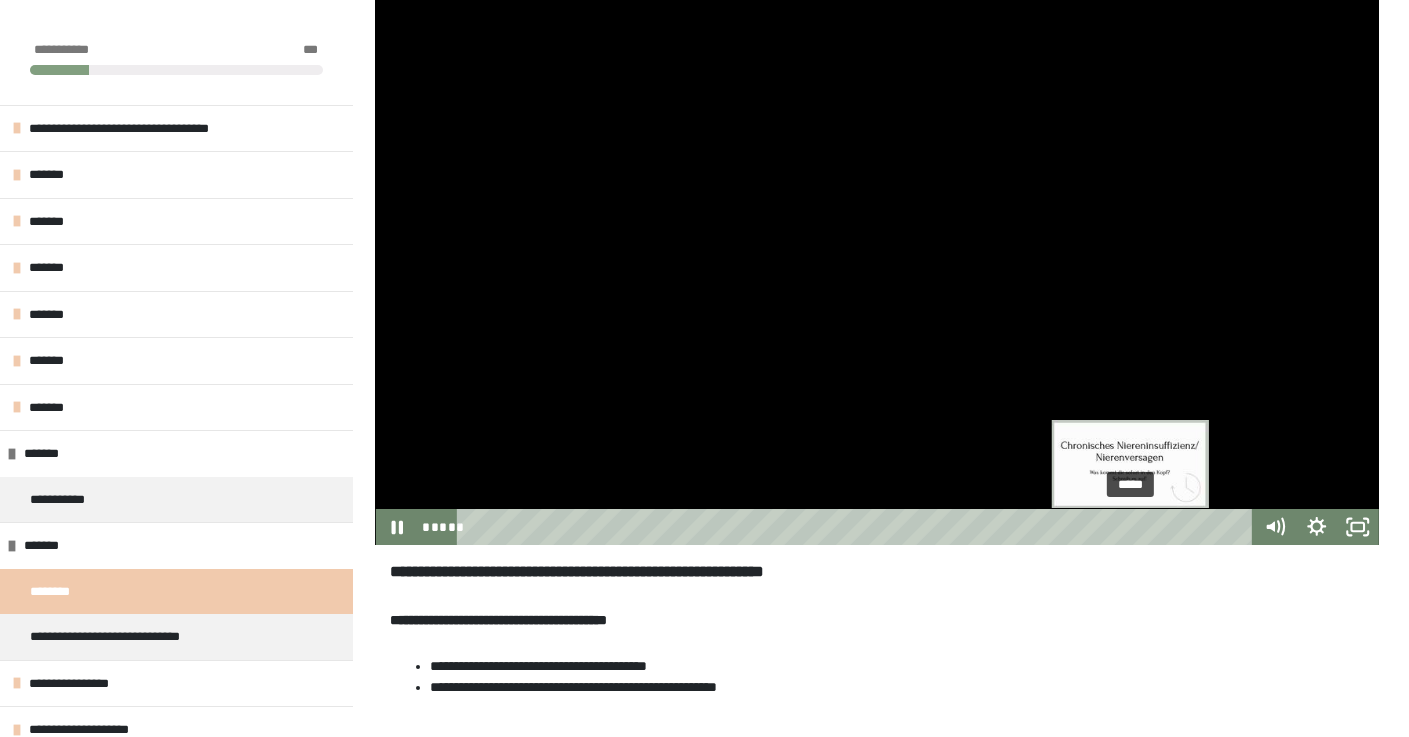 click at bounding box center (1131, 527) 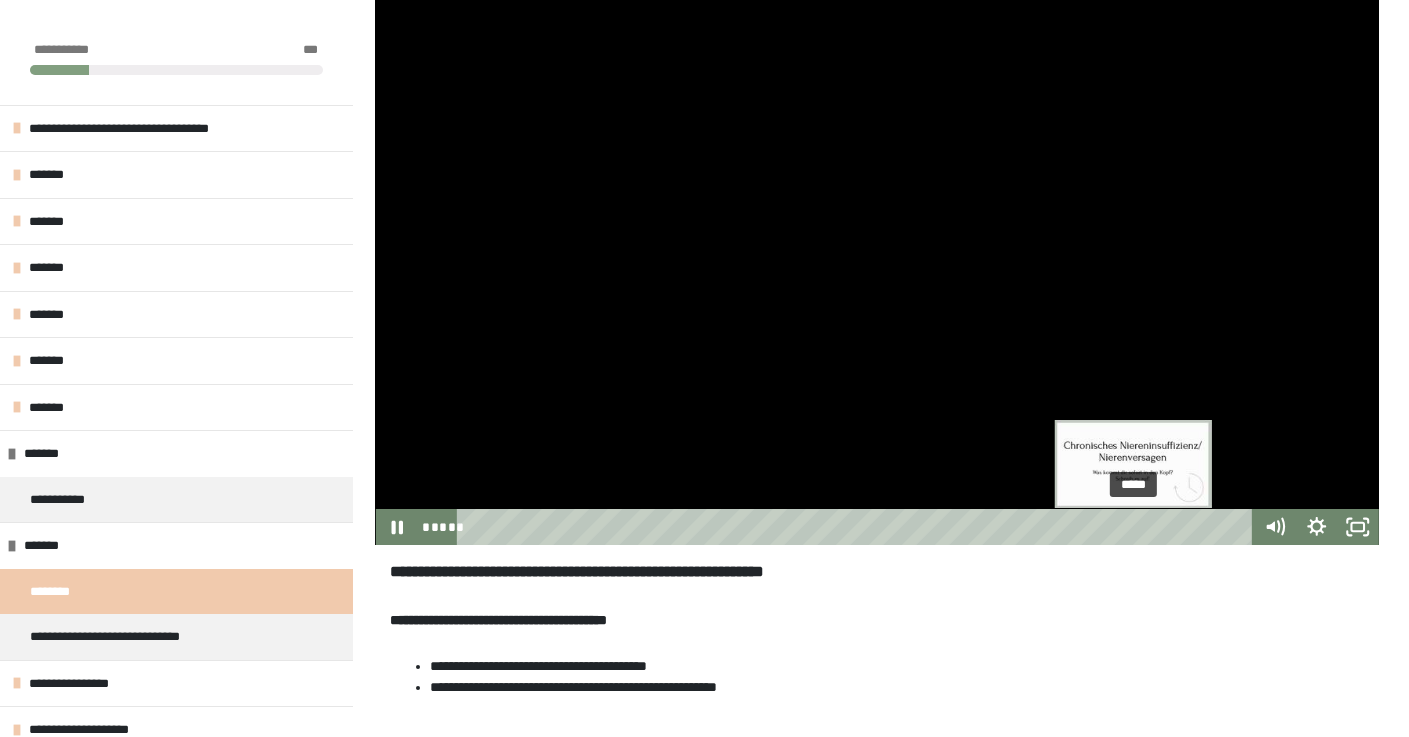 click at bounding box center [1134, 527] 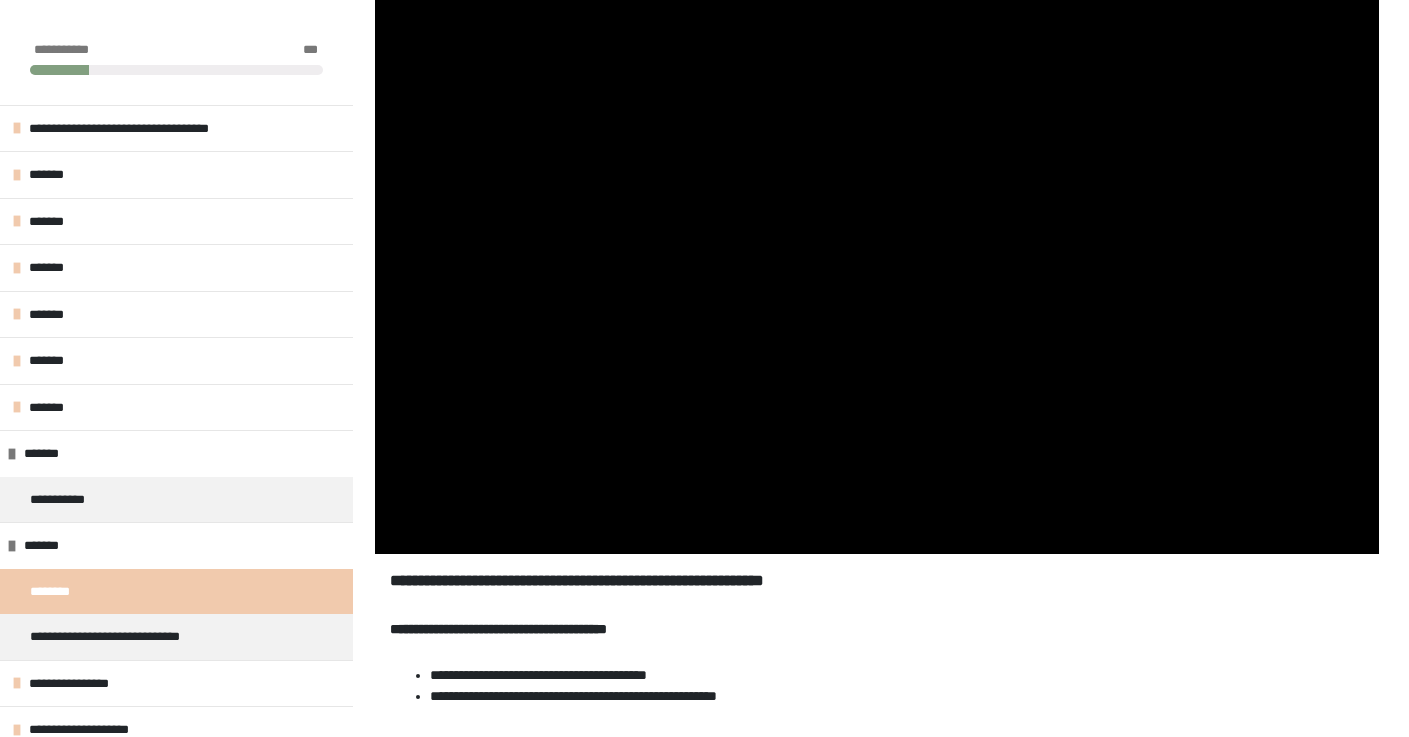 scroll, scrollTop: 322, scrollLeft: 0, axis: vertical 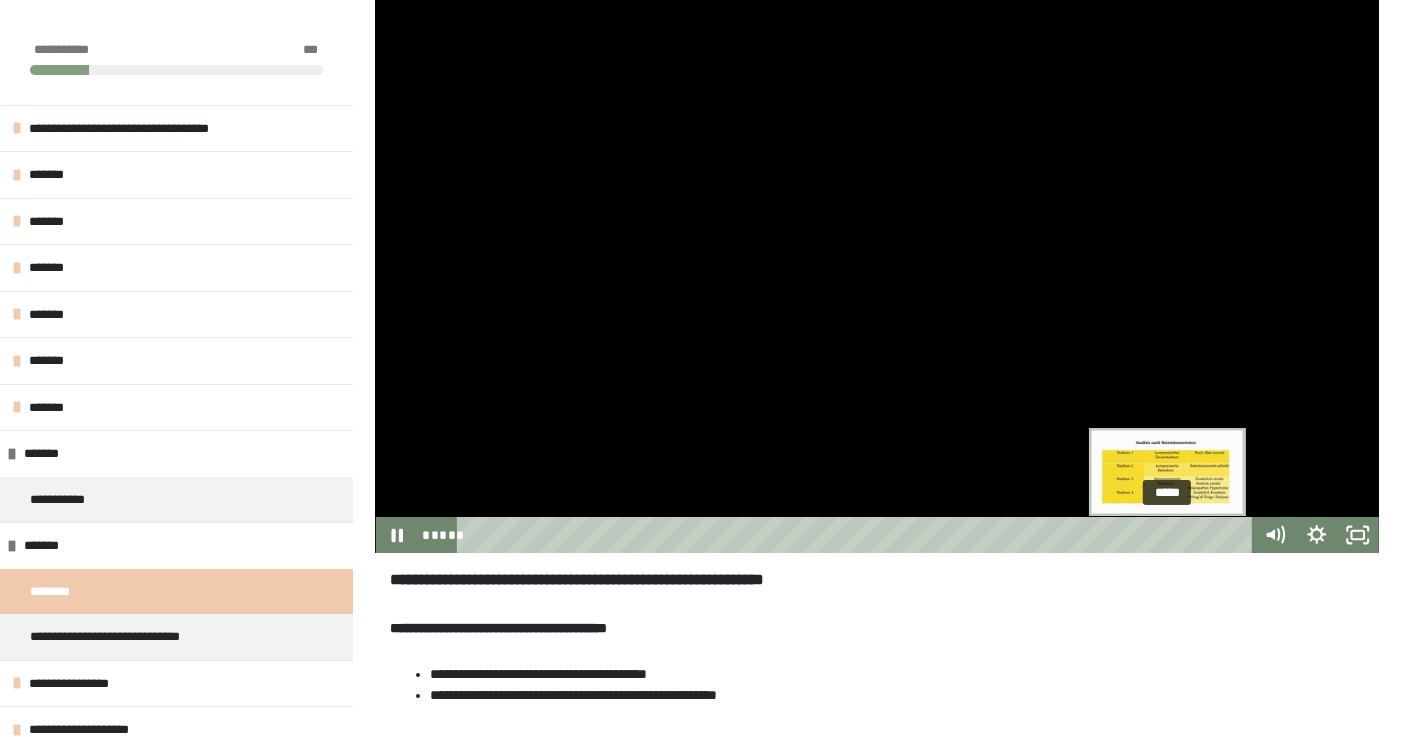 click at bounding box center (1168, 535) 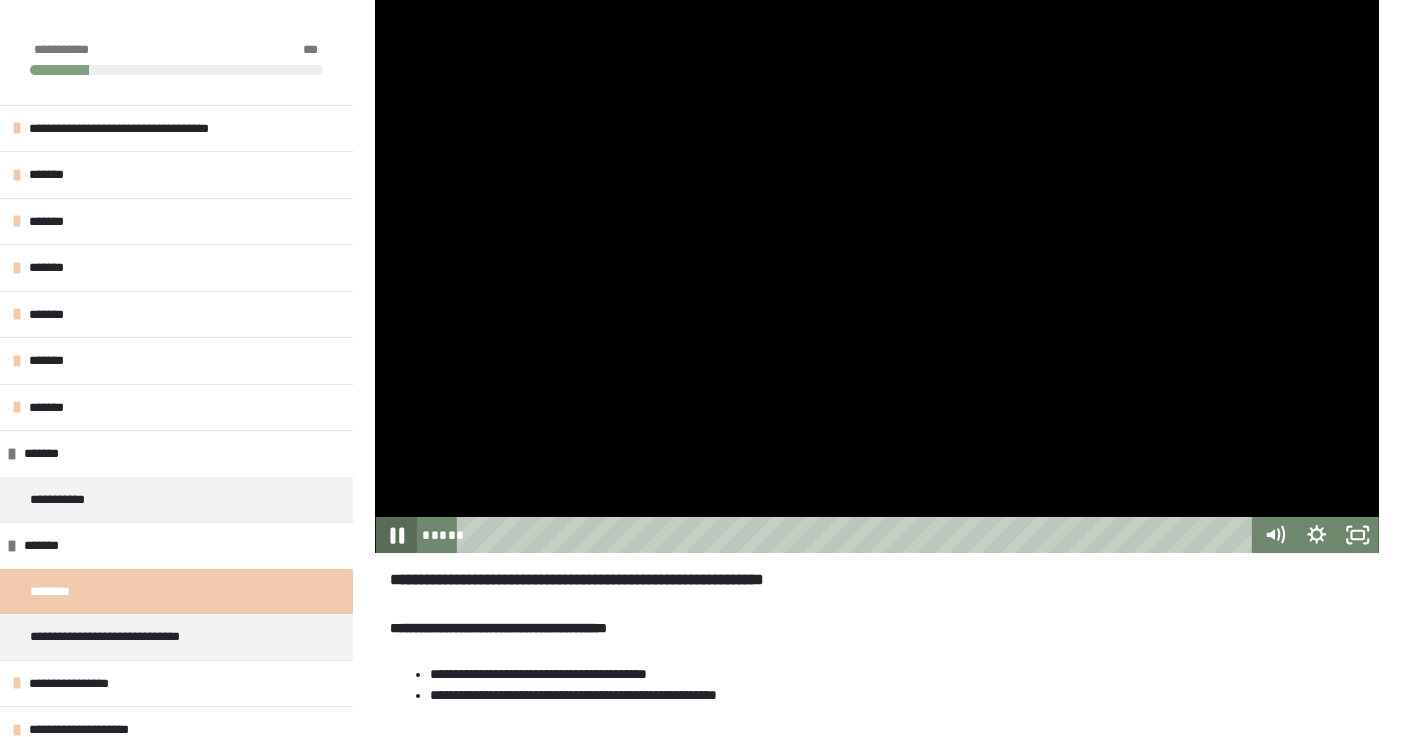 click 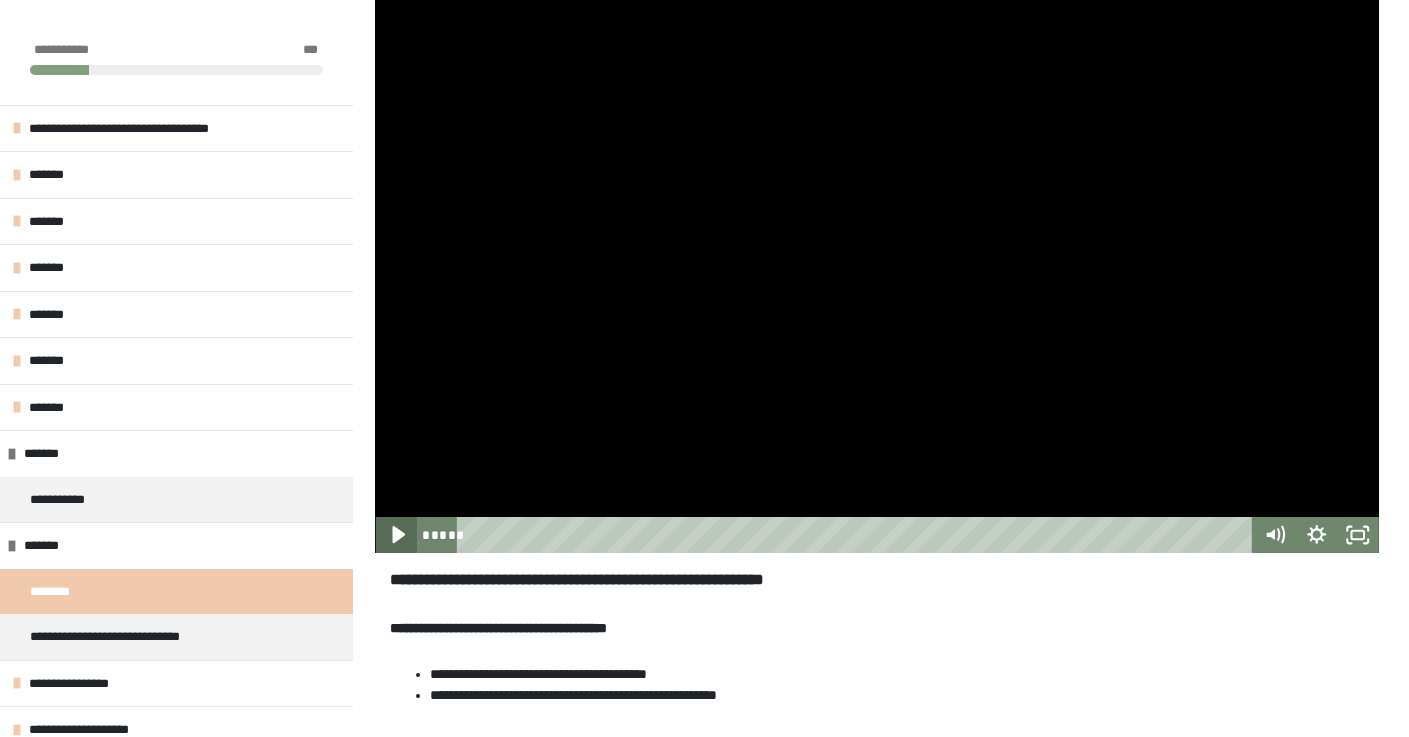click 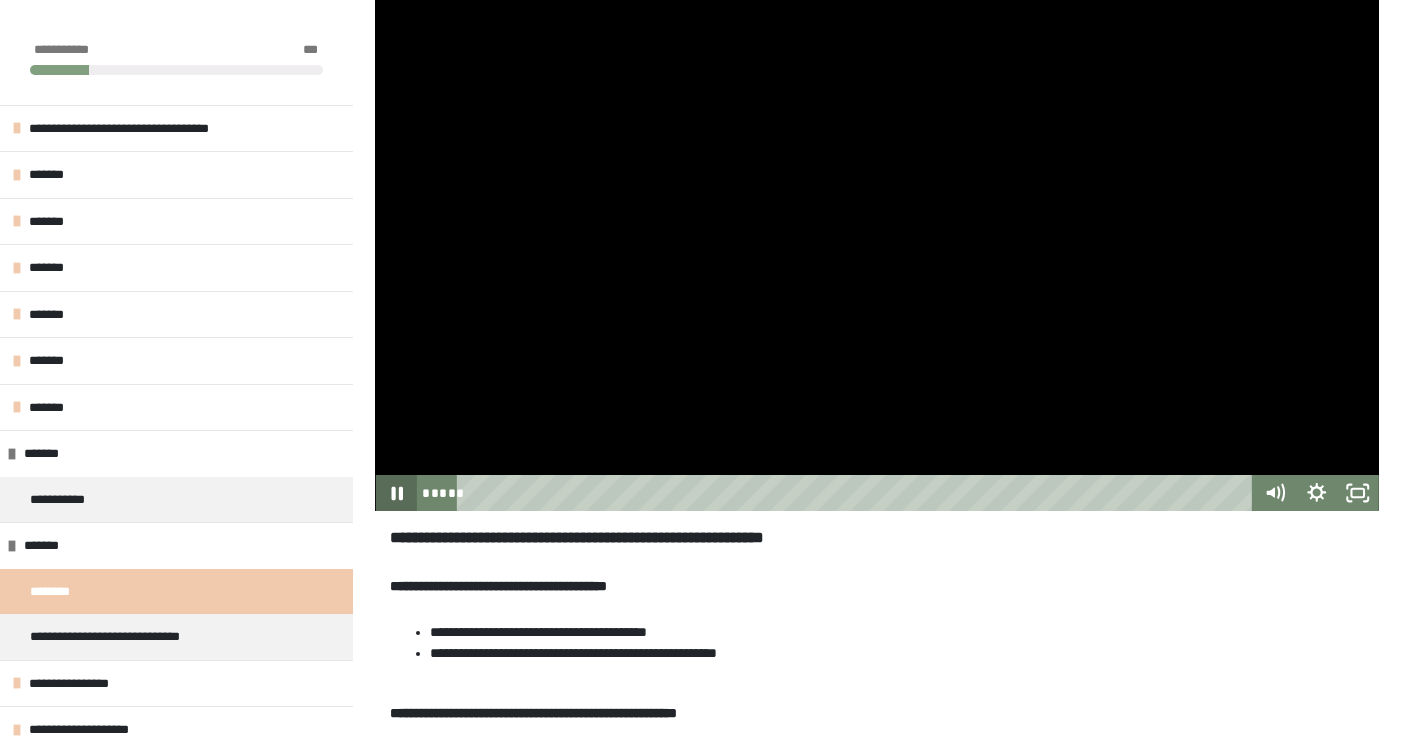 scroll, scrollTop: 358, scrollLeft: 0, axis: vertical 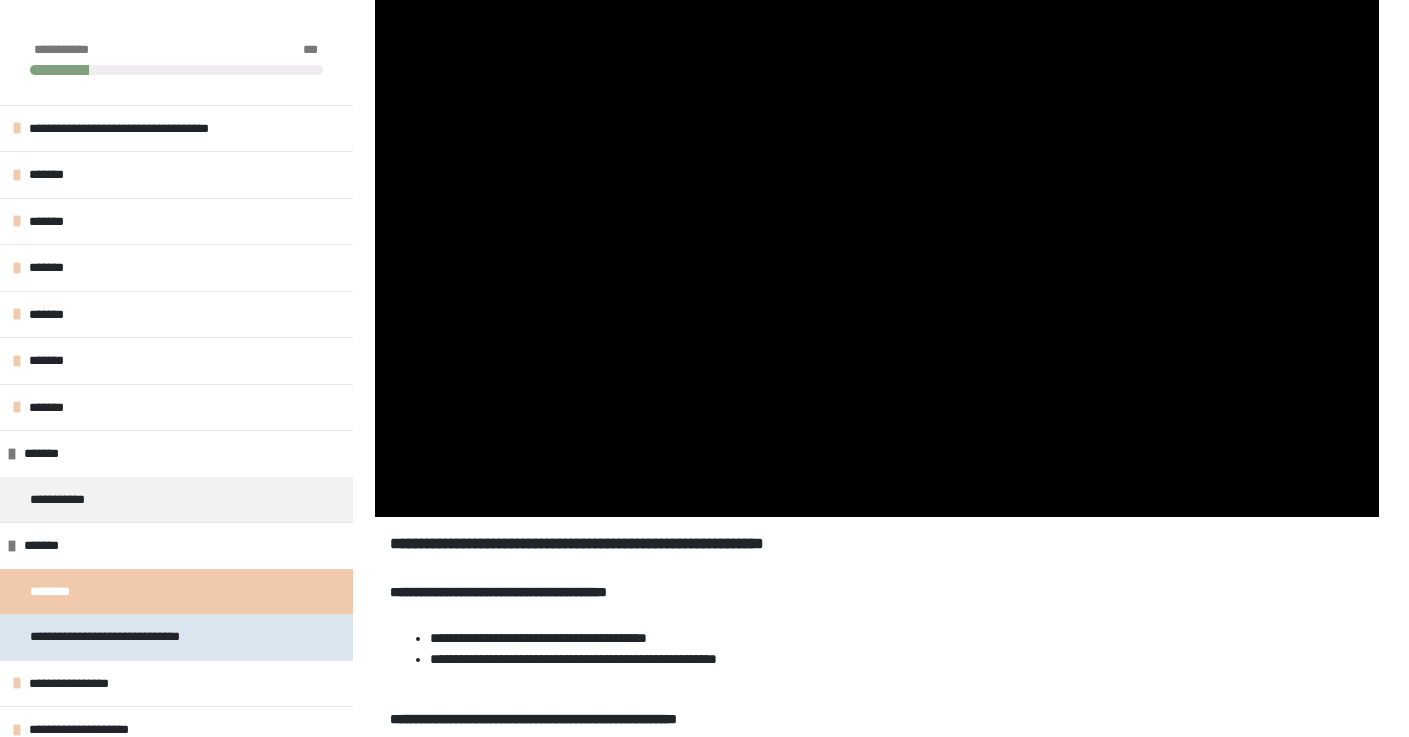 click on "**********" at bounding box center (132, 637) 